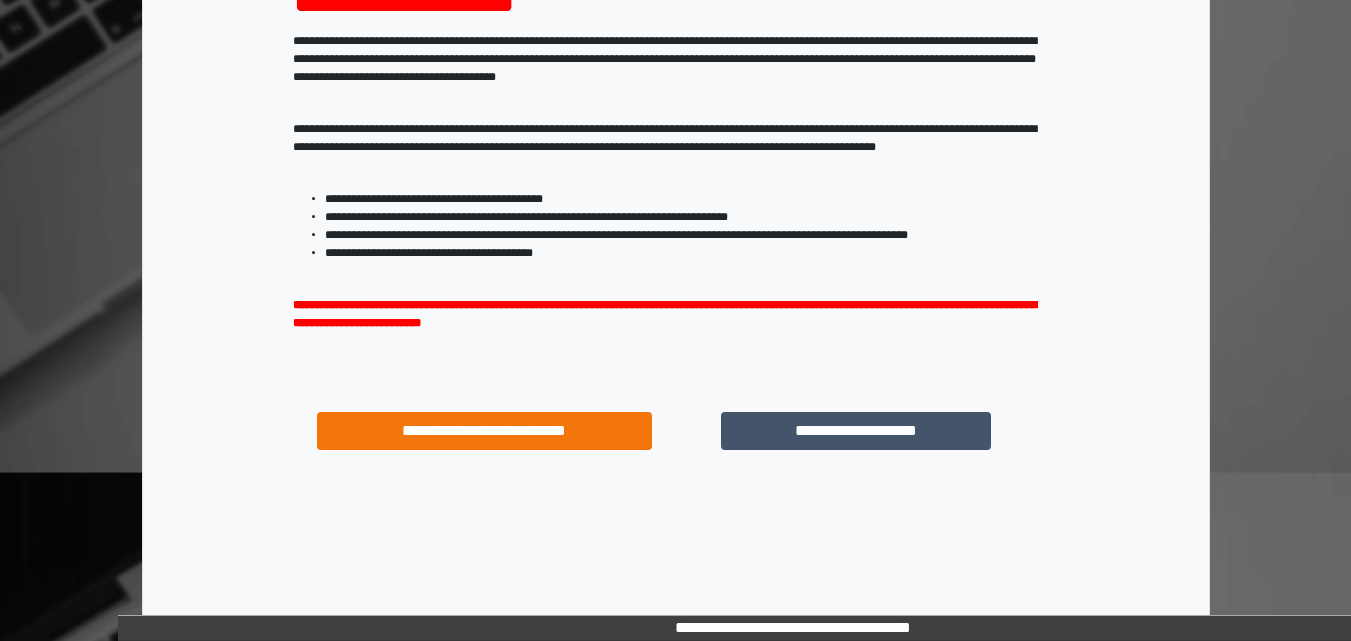 scroll, scrollTop: 287, scrollLeft: 0, axis: vertical 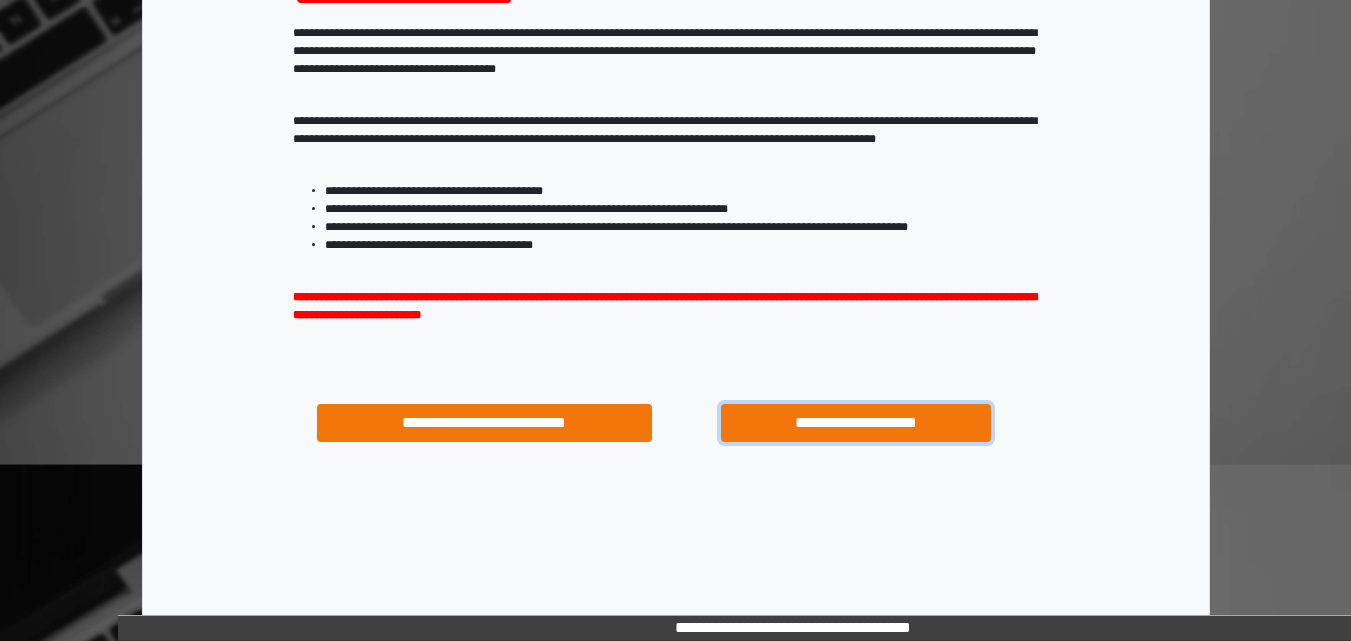 click on "**********" at bounding box center [855, 423] 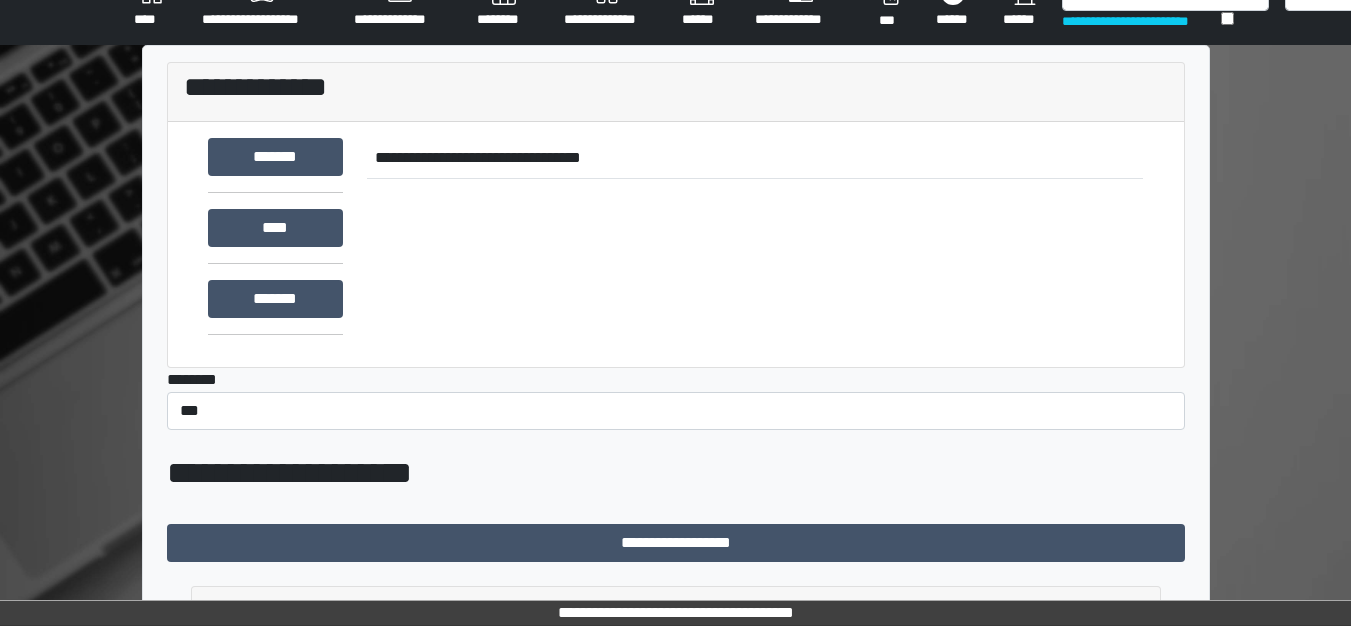 scroll, scrollTop: 0, scrollLeft: 0, axis: both 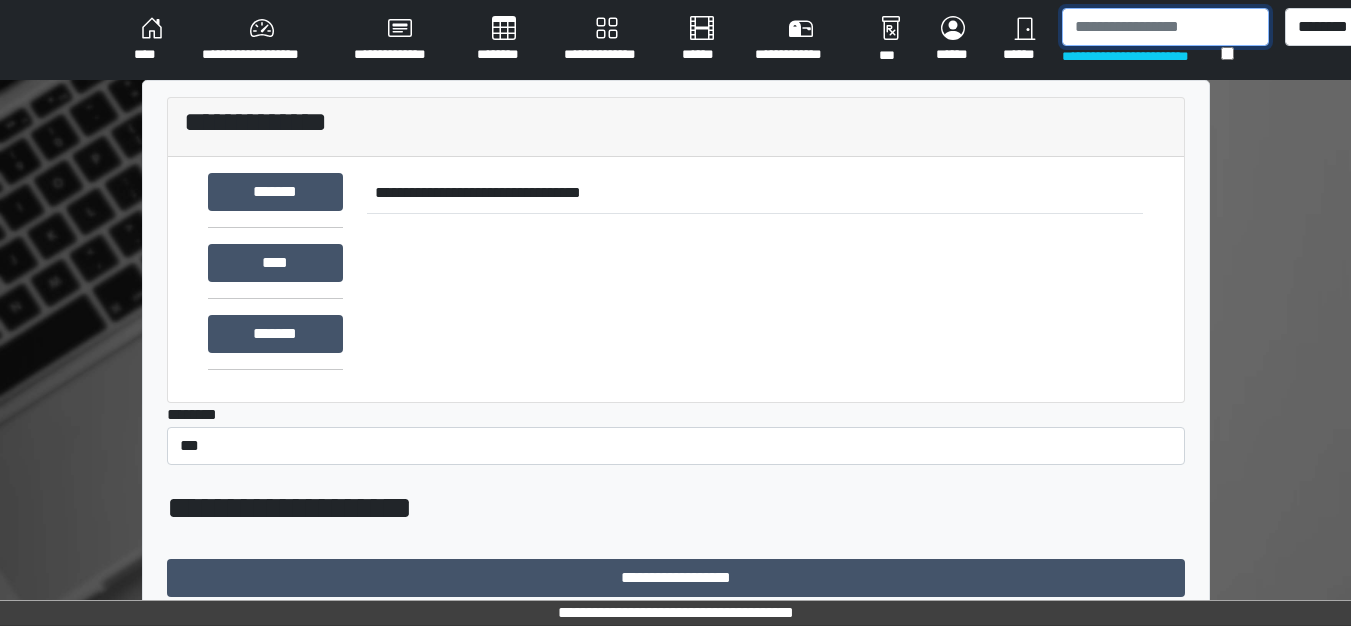 click at bounding box center (1165, 27) 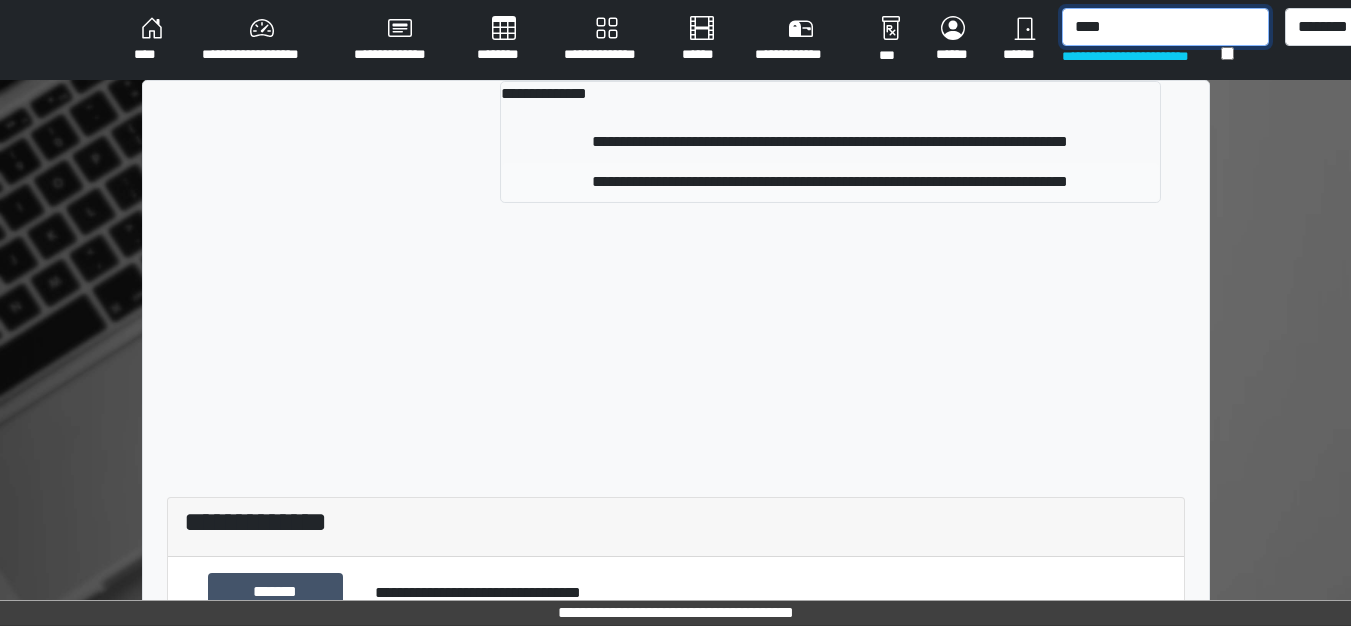 type on "****" 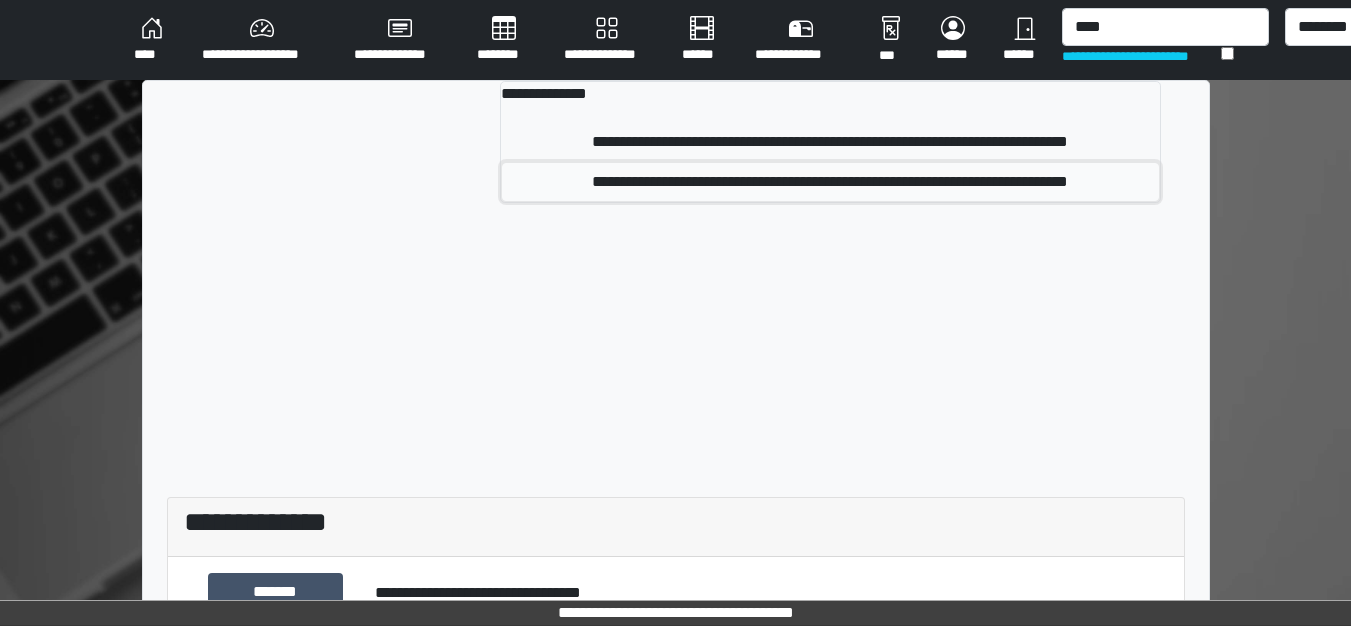 click on "**********" at bounding box center [830, 182] 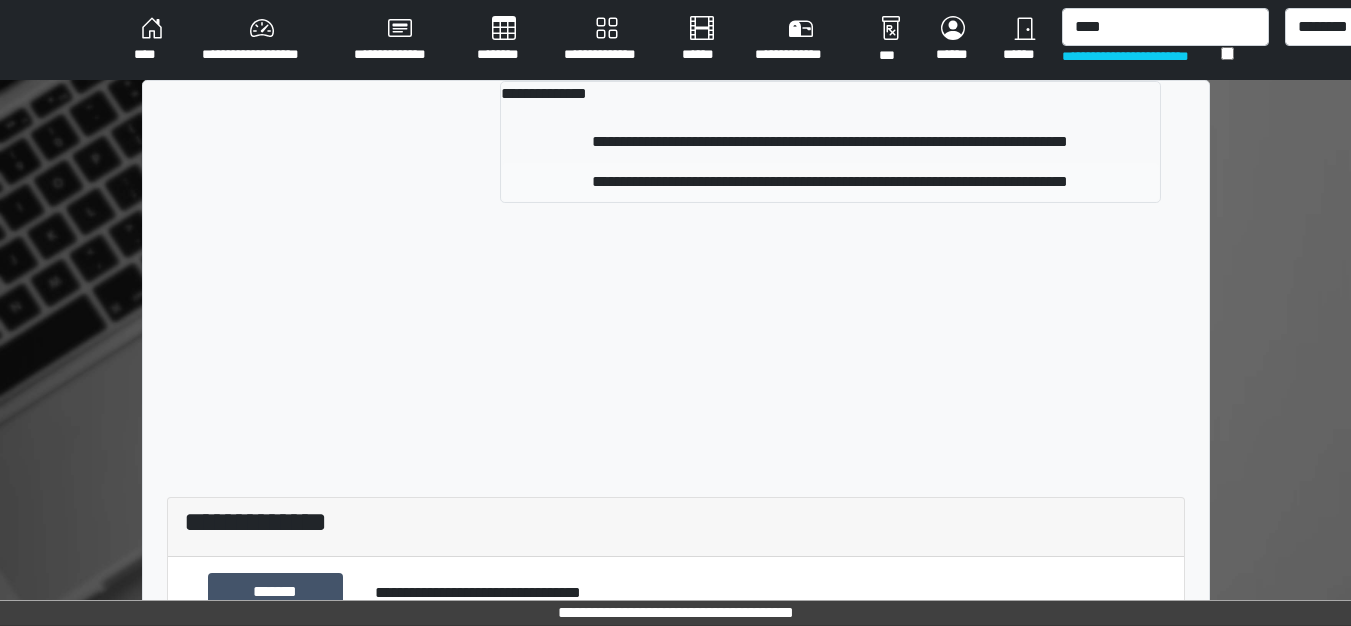 type 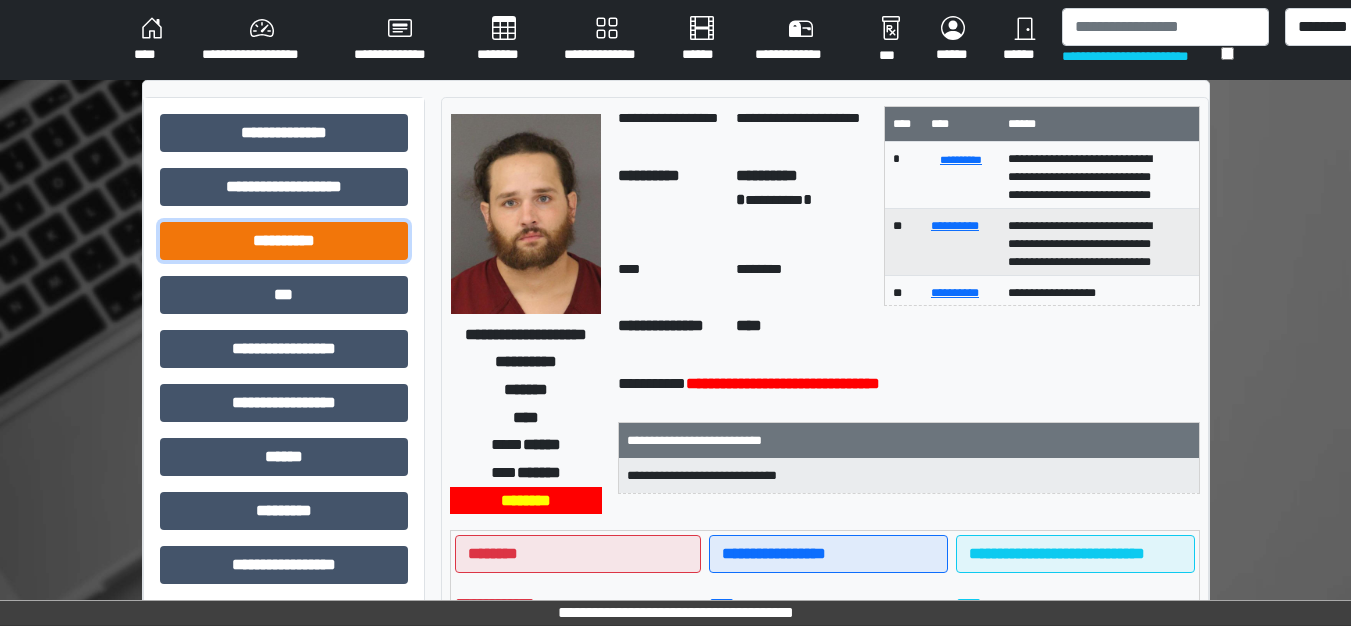 click on "**********" at bounding box center (284, 241) 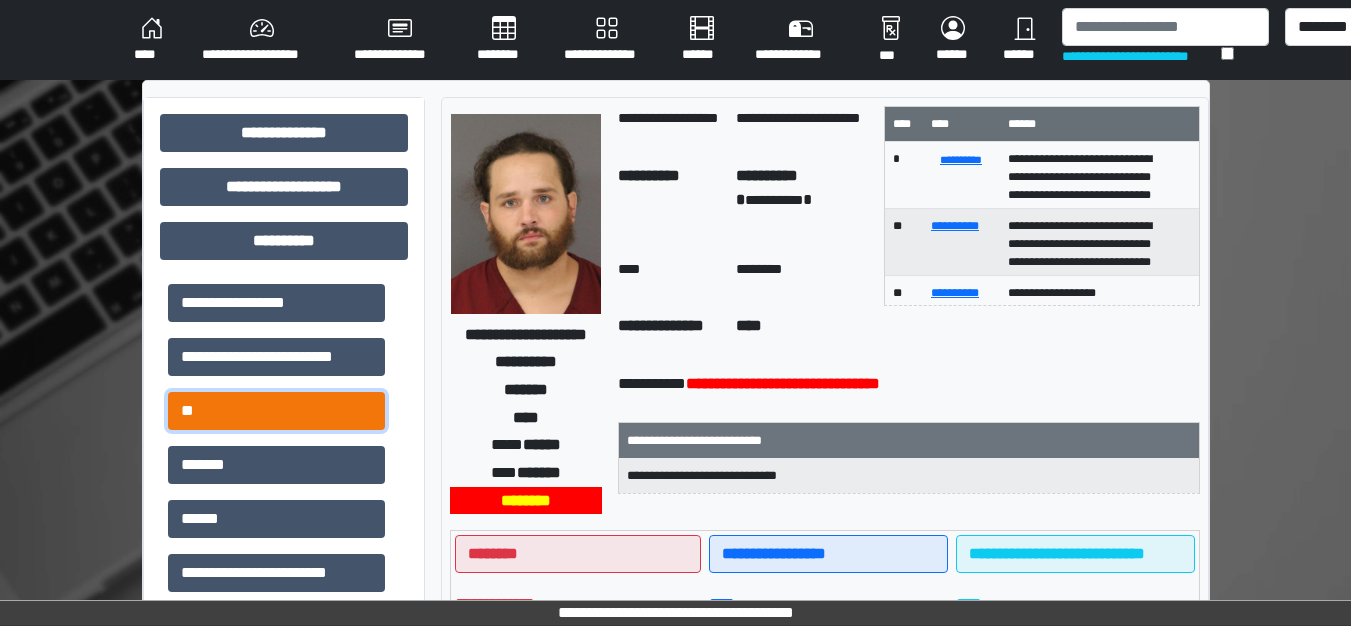 click on "**" at bounding box center [276, 411] 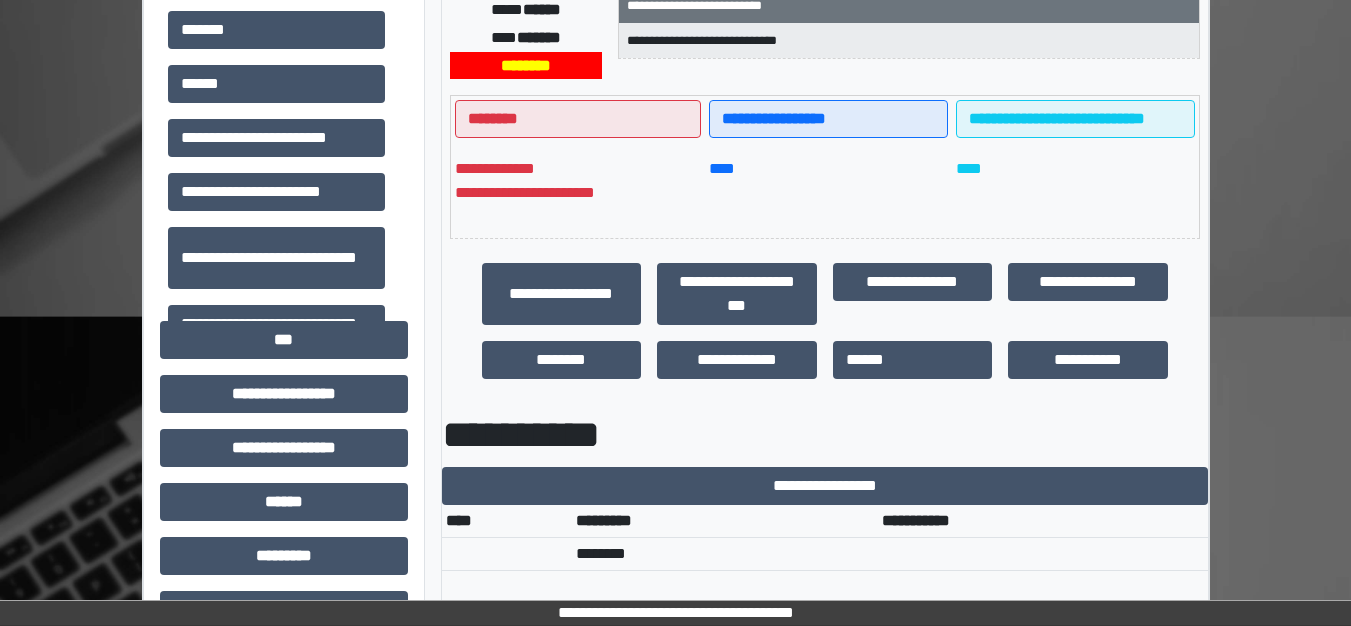 scroll, scrollTop: 500, scrollLeft: 0, axis: vertical 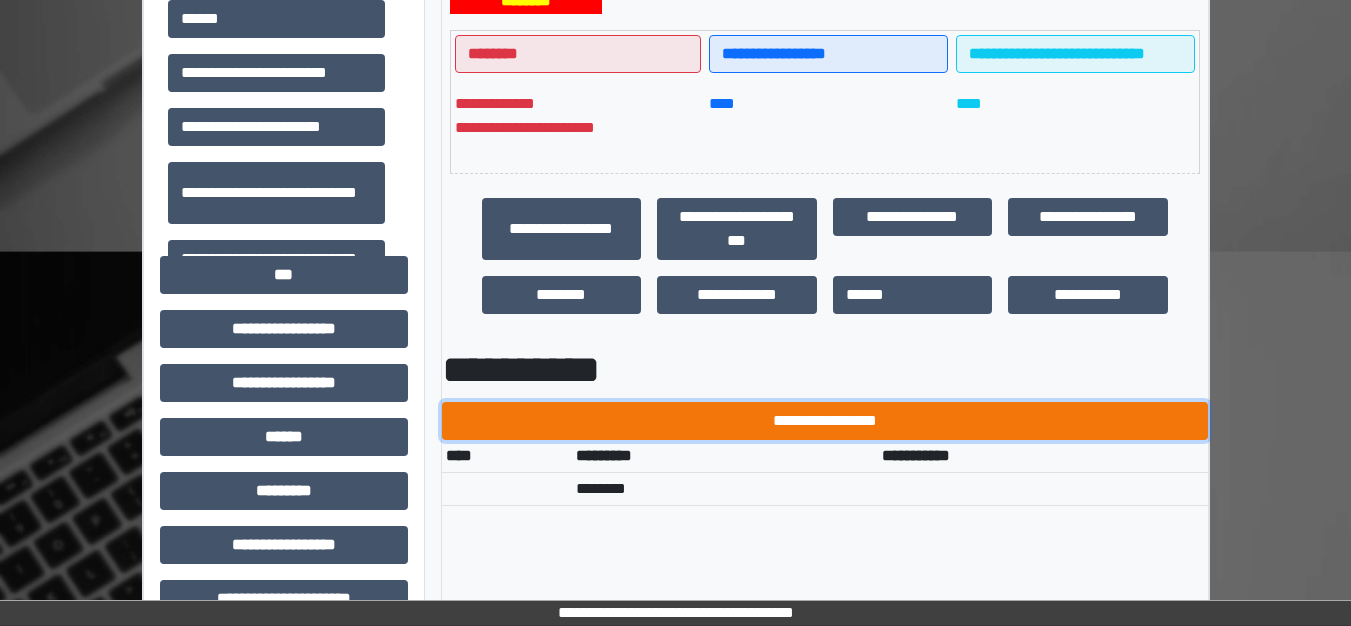 click on "**********" at bounding box center [825, 421] 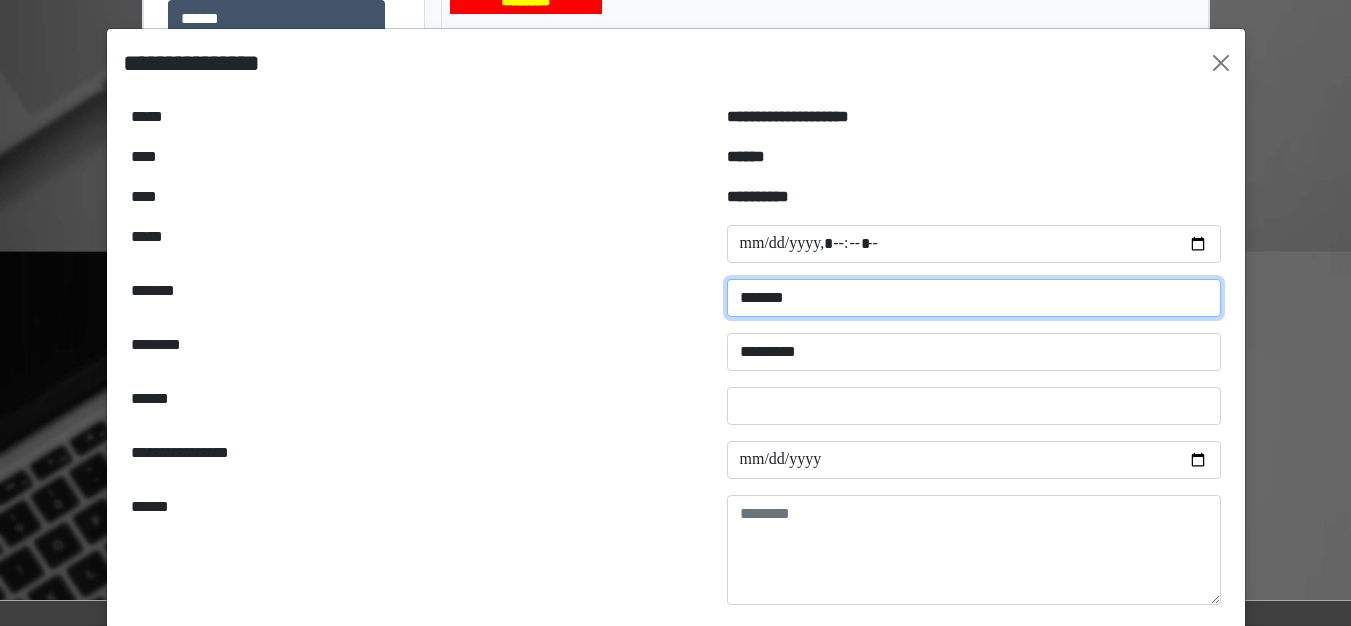 click on "**********" at bounding box center [974, 298] 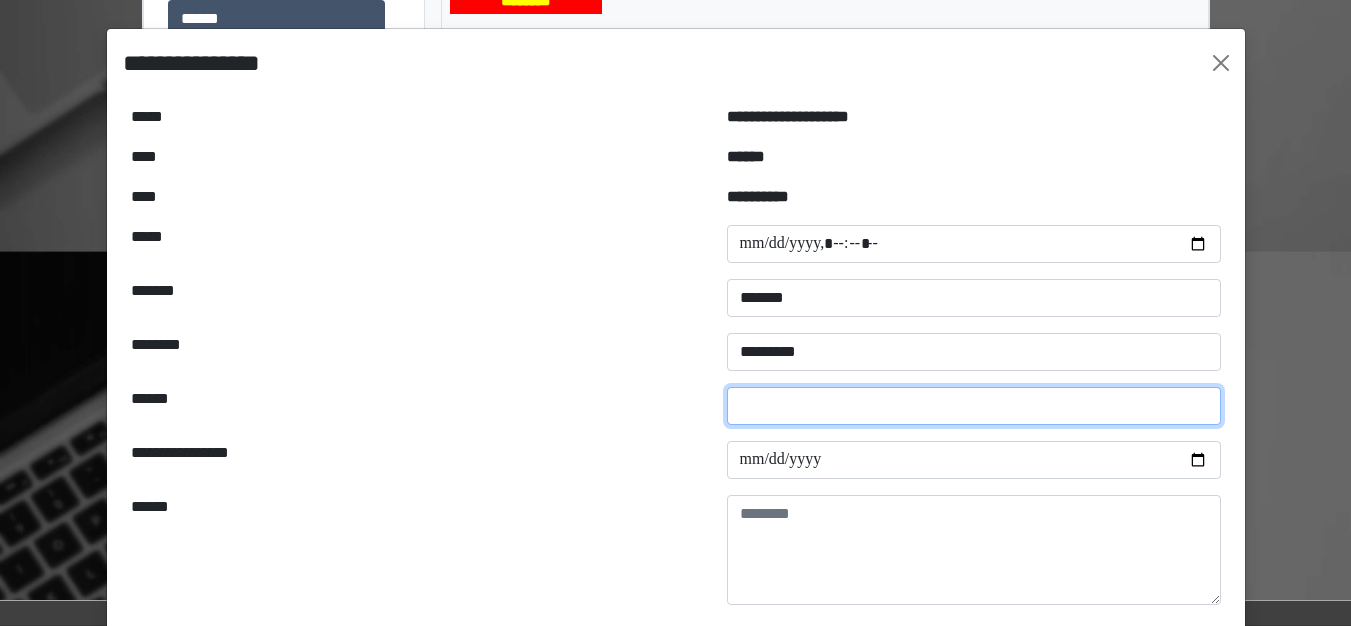 click at bounding box center [974, 406] 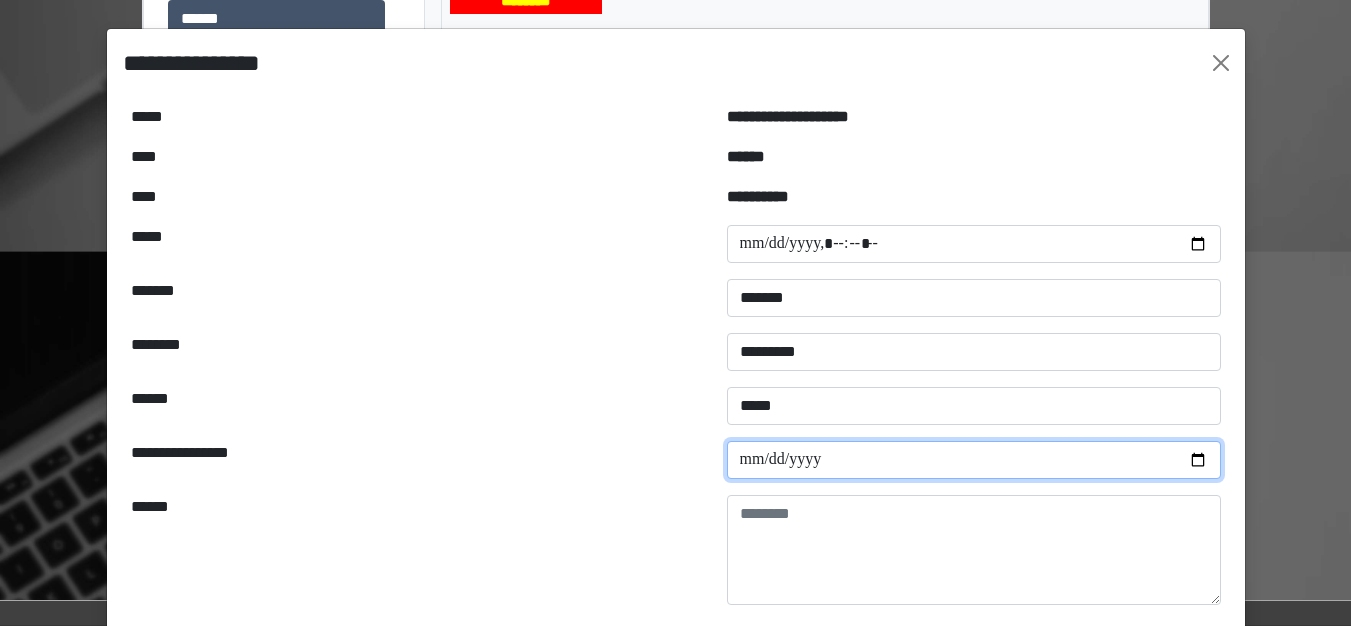 click at bounding box center [974, 460] 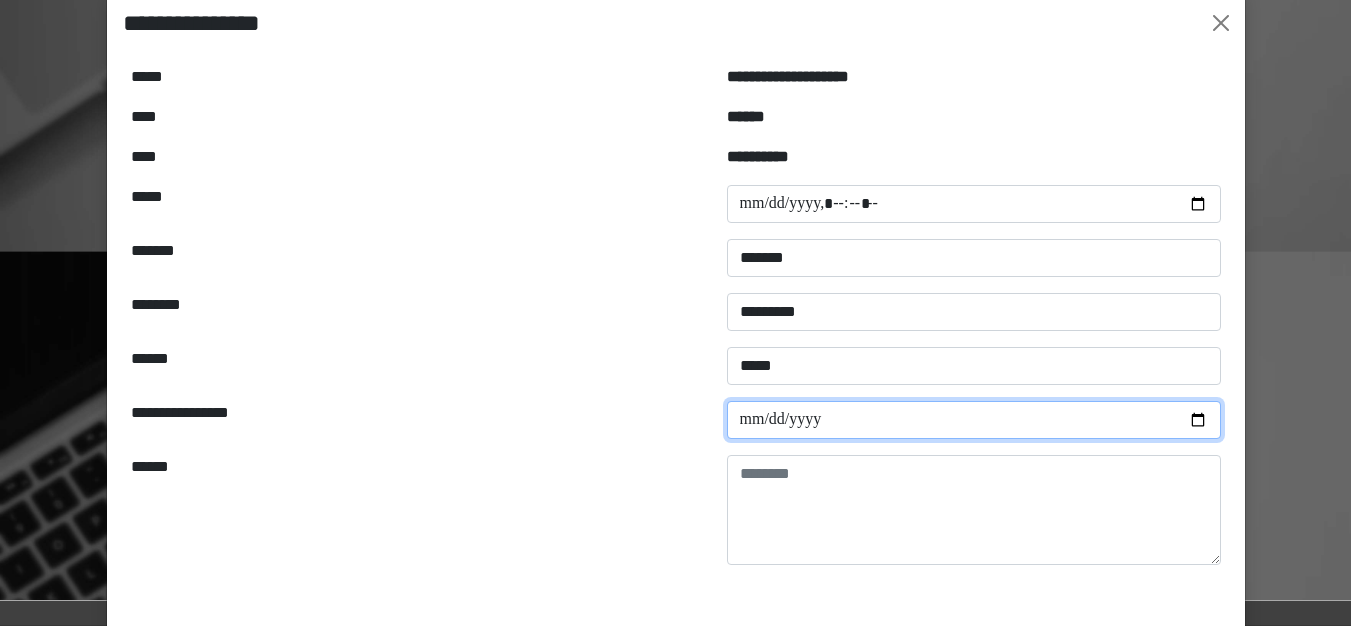 scroll, scrollTop: 200, scrollLeft: 0, axis: vertical 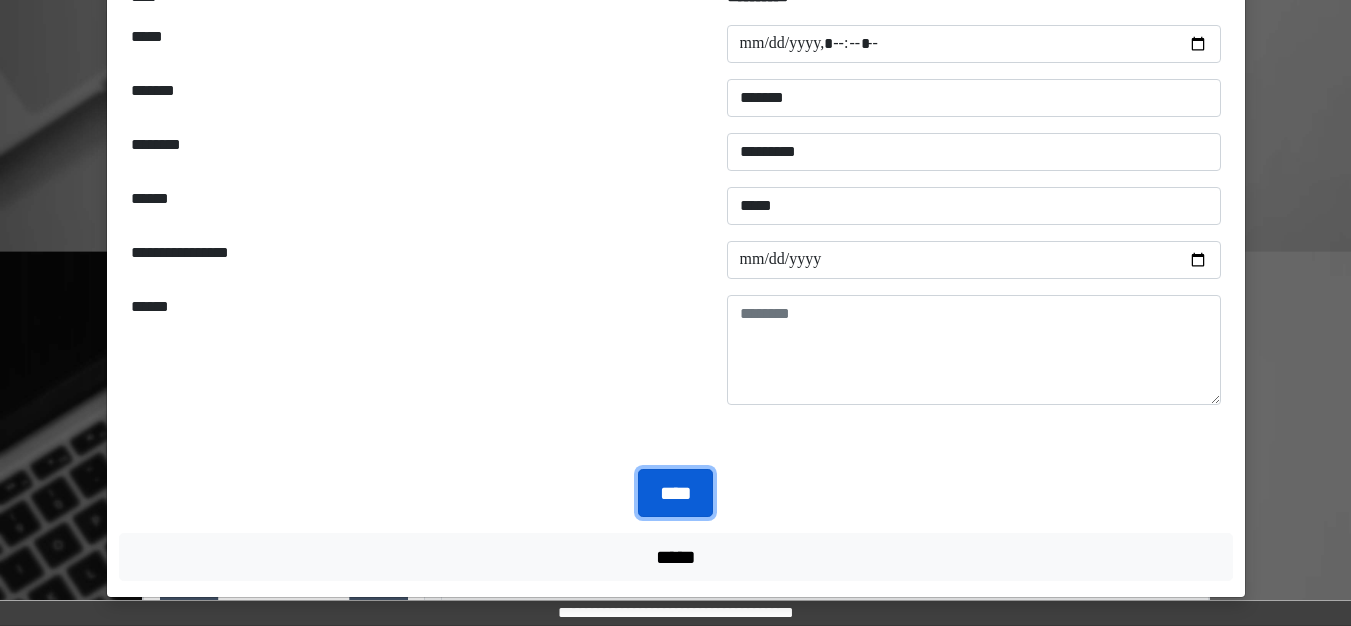 click on "****" at bounding box center [675, 493] 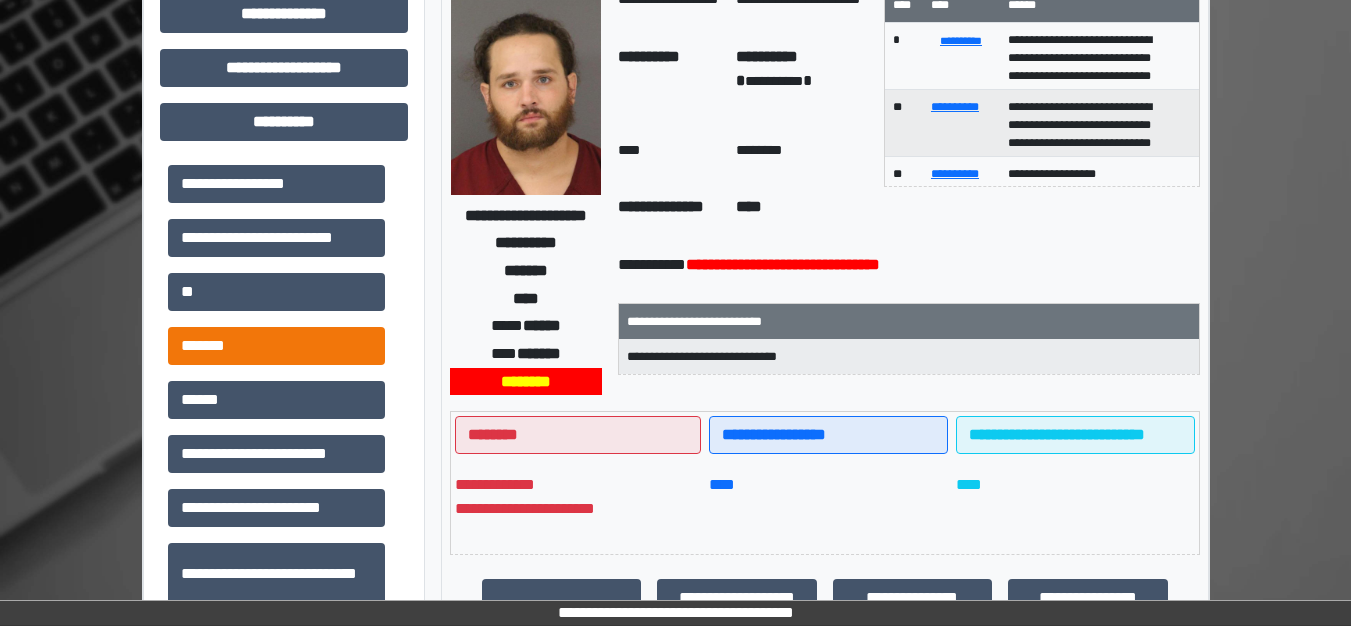 scroll, scrollTop: 100, scrollLeft: 0, axis: vertical 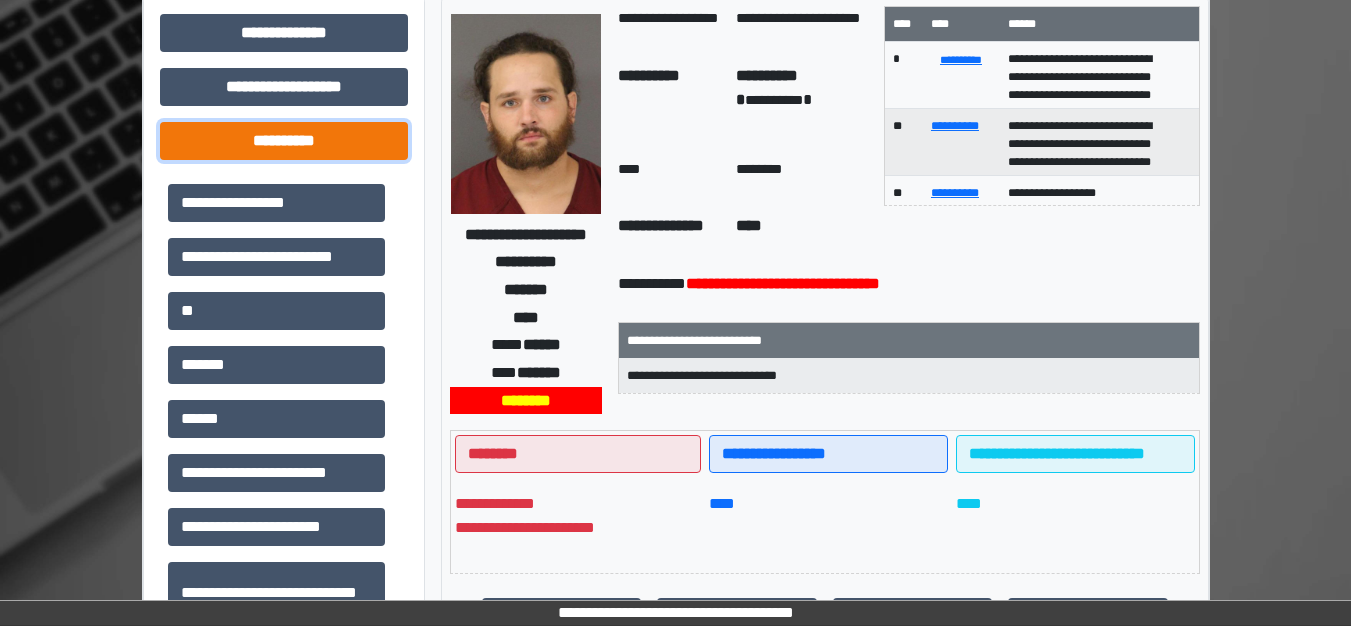 click on "**********" at bounding box center (284, 141) 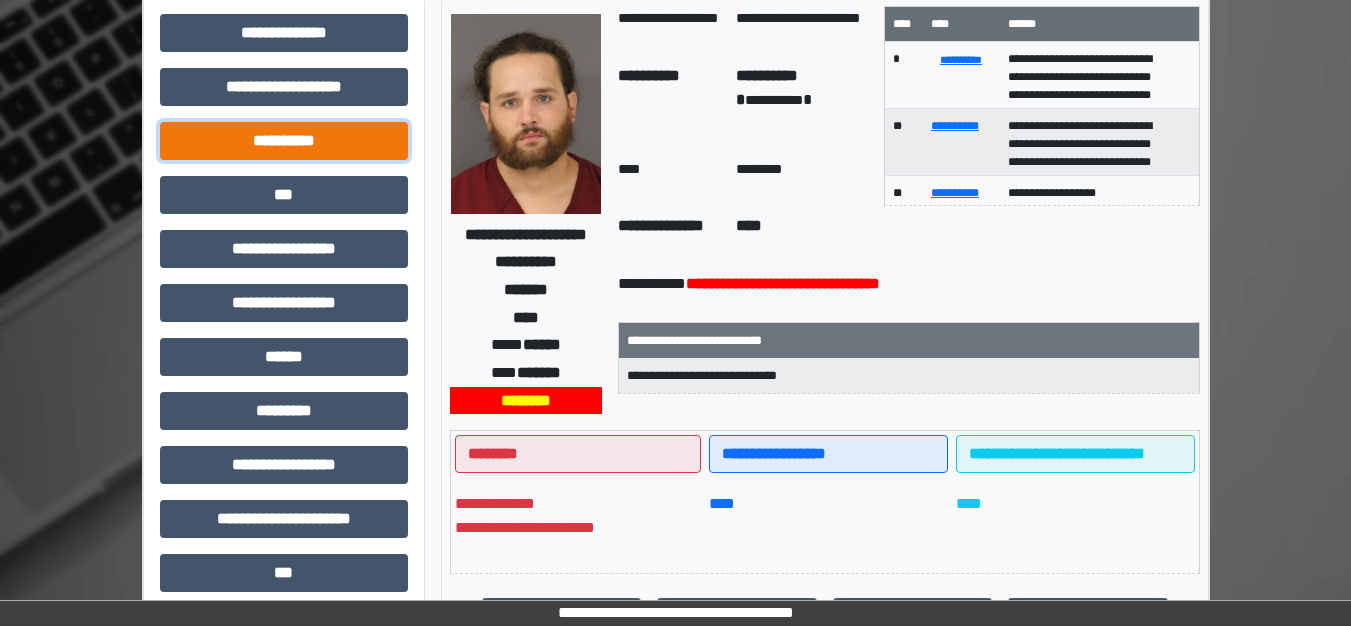 click on "**********" at bounding box center (284, 141) 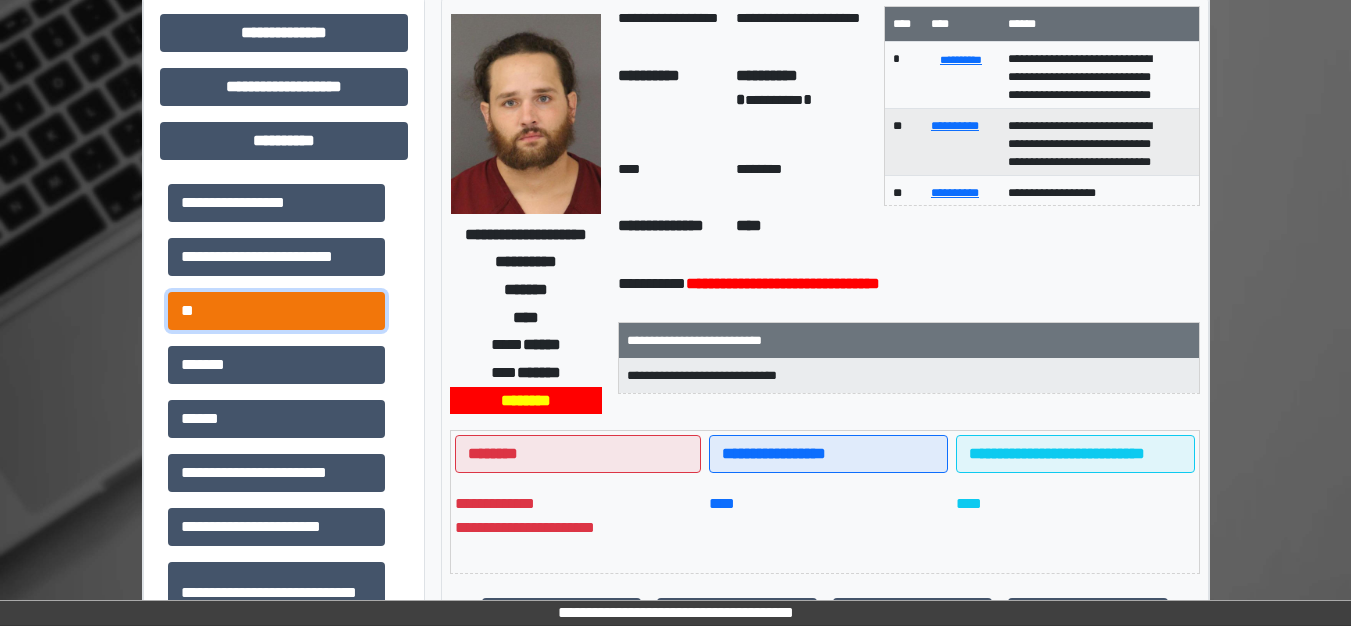 click on "**" at bounding box center (276, 311) 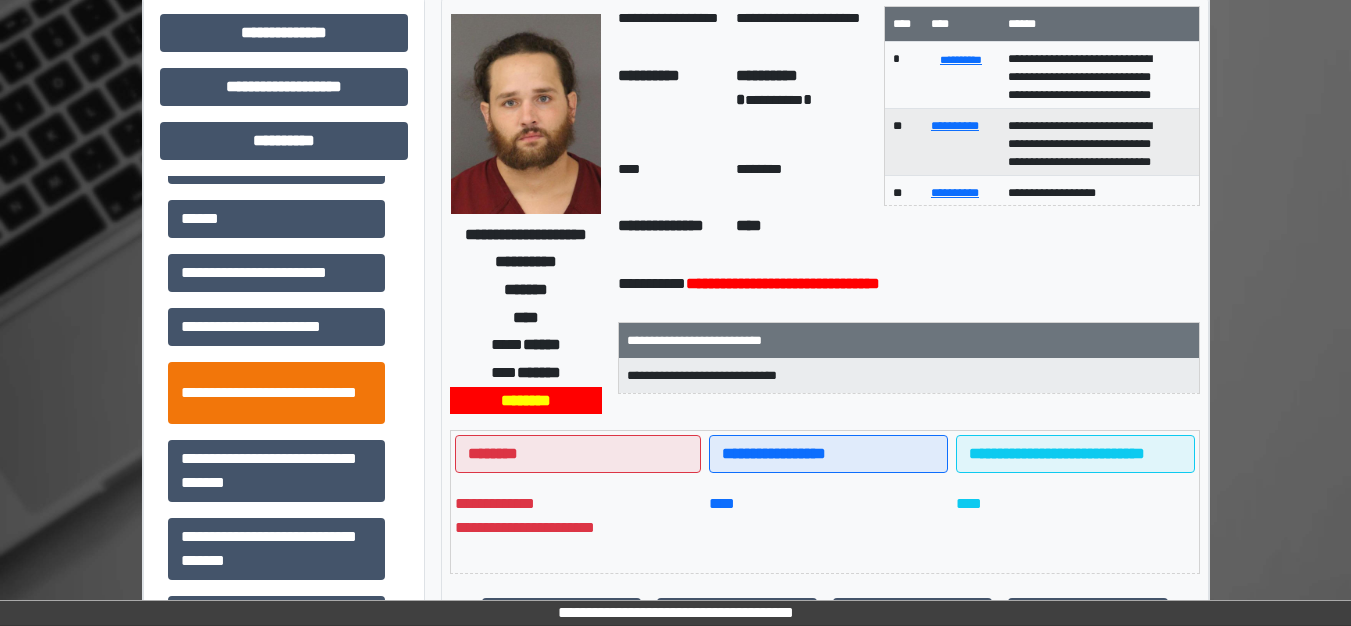 scroll, scrollTop: 202, scrollLeft: 0, axis: vertical 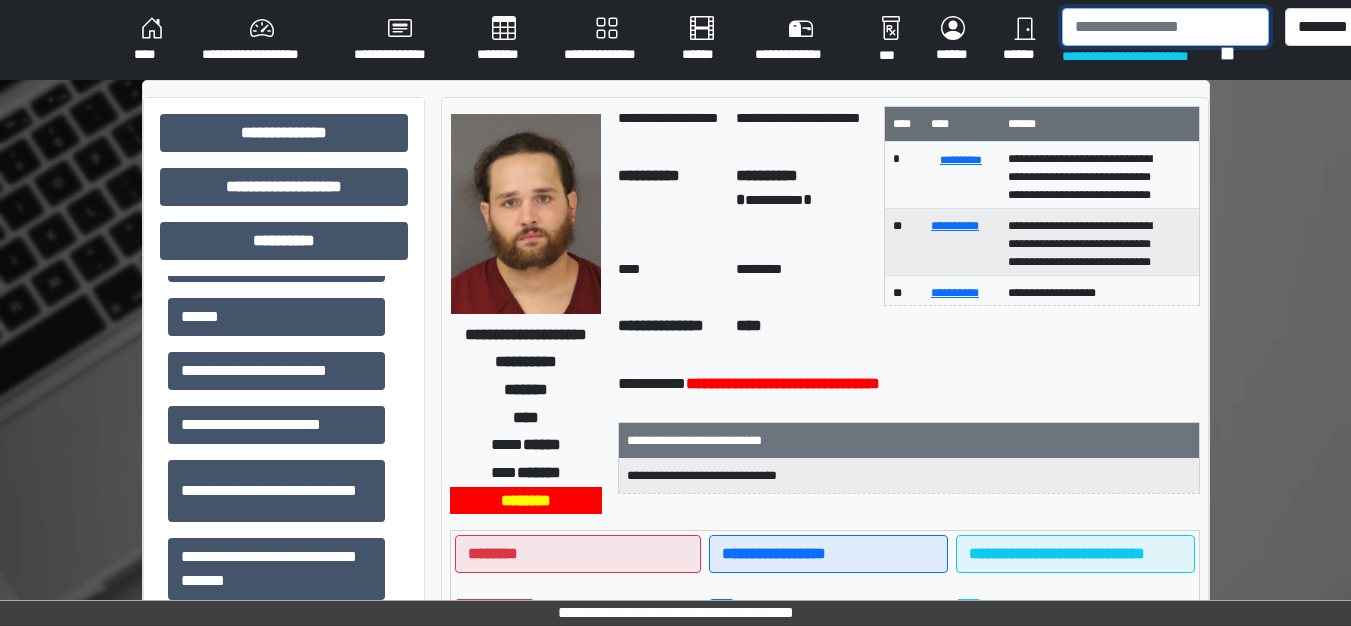 drag, startPoint x: 1062, startPoint y: 23, endPoint x: 1031, endPoint y: 74, distance: 59.682495 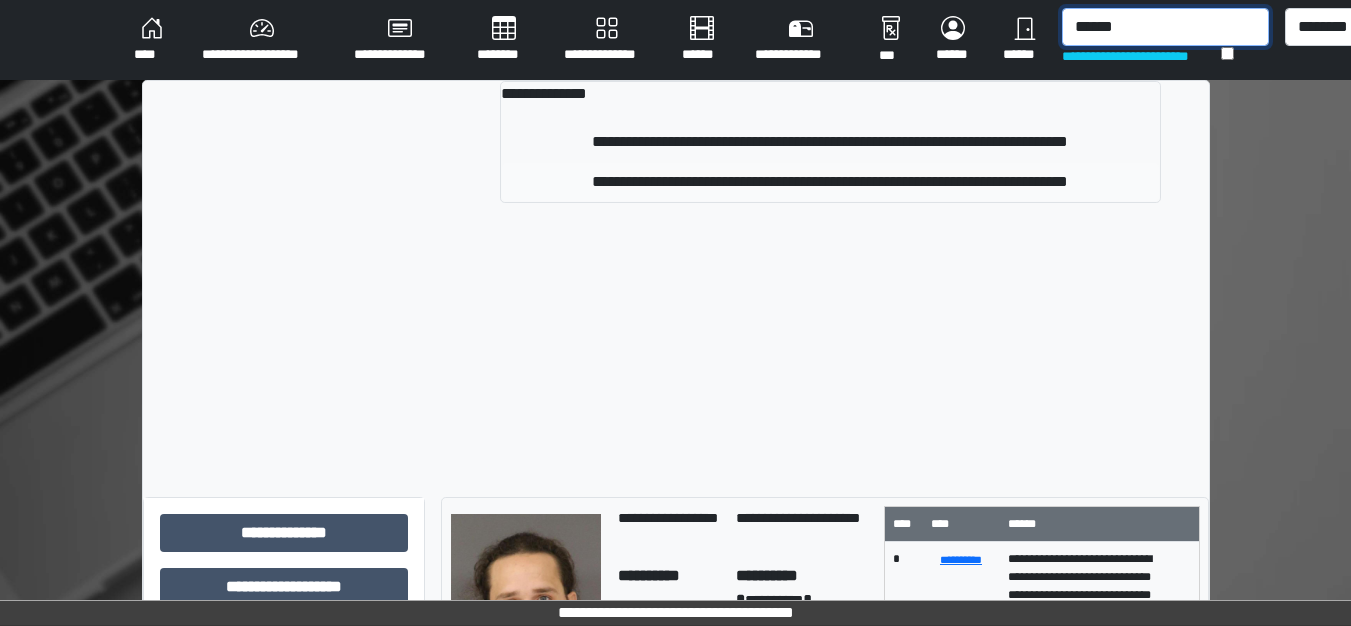 type on "******" 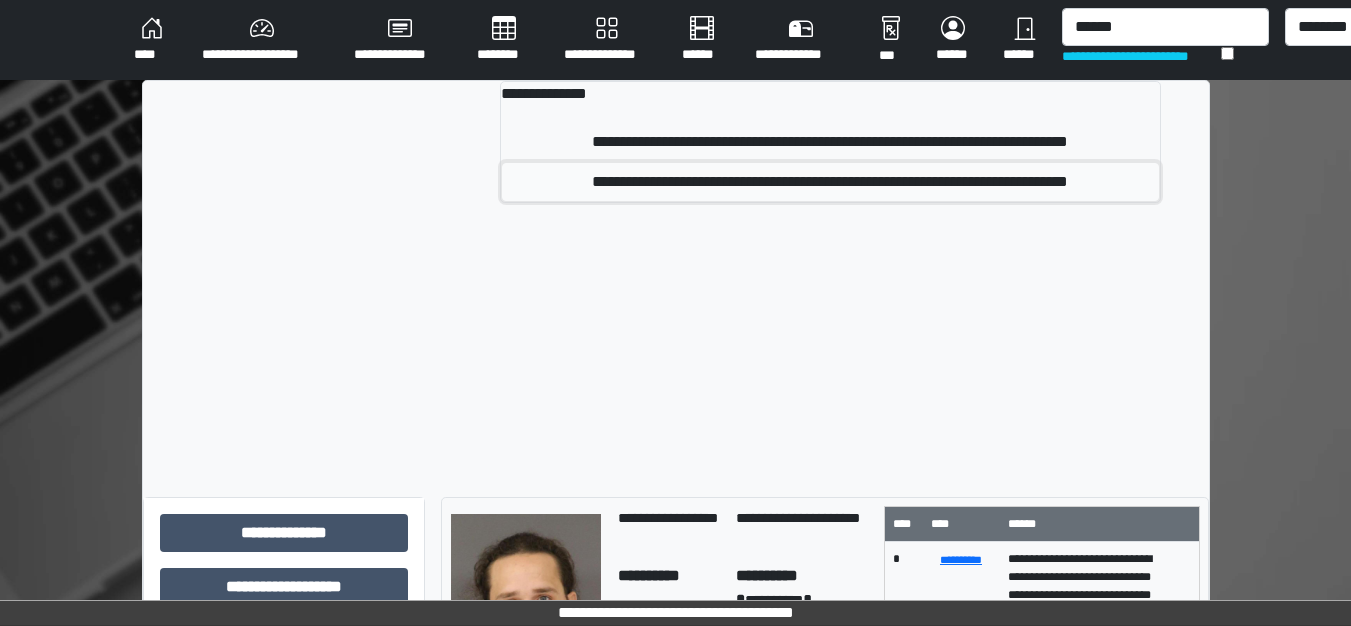 click on "**********" at bounding box center [830, 182] 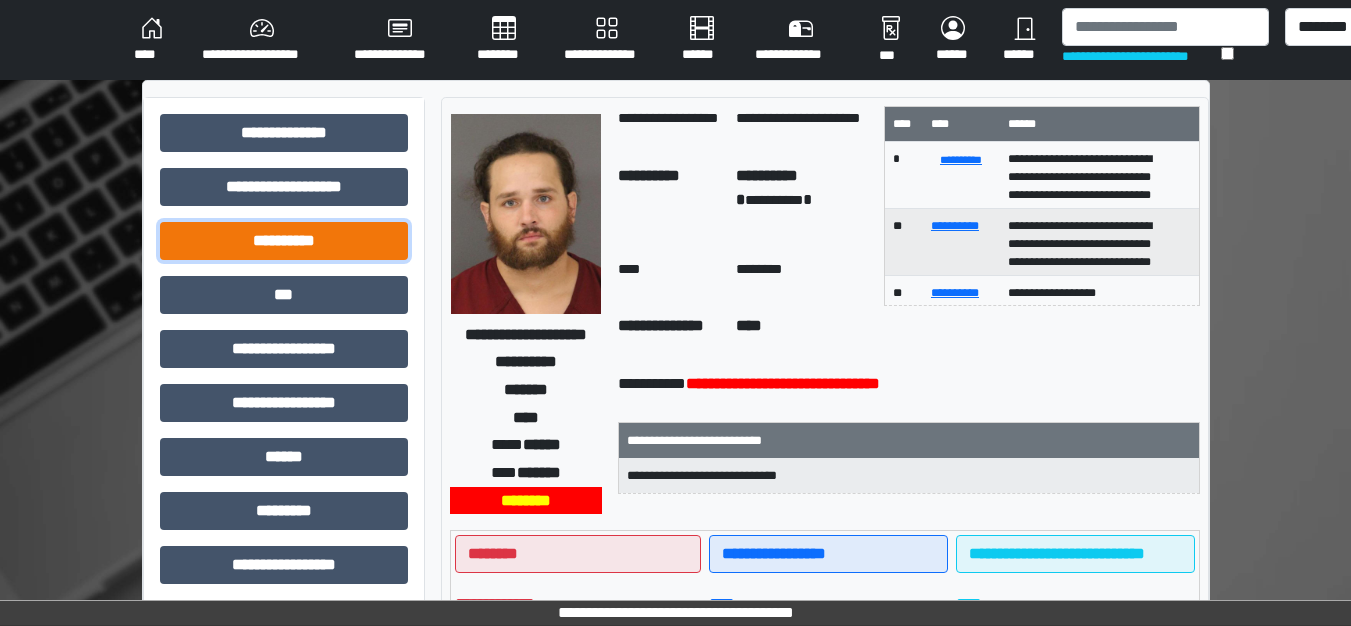 click on "**********" at bounding box center [284, 241] 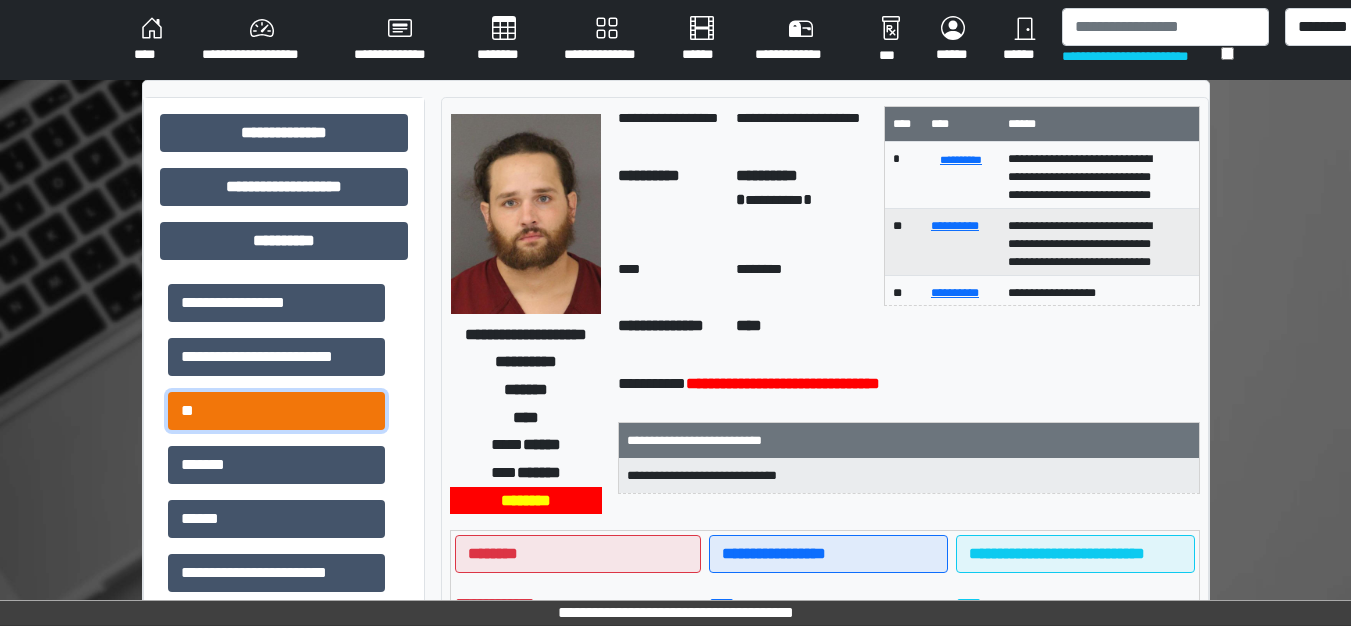 click on "**" at bounding box center (276, 411) 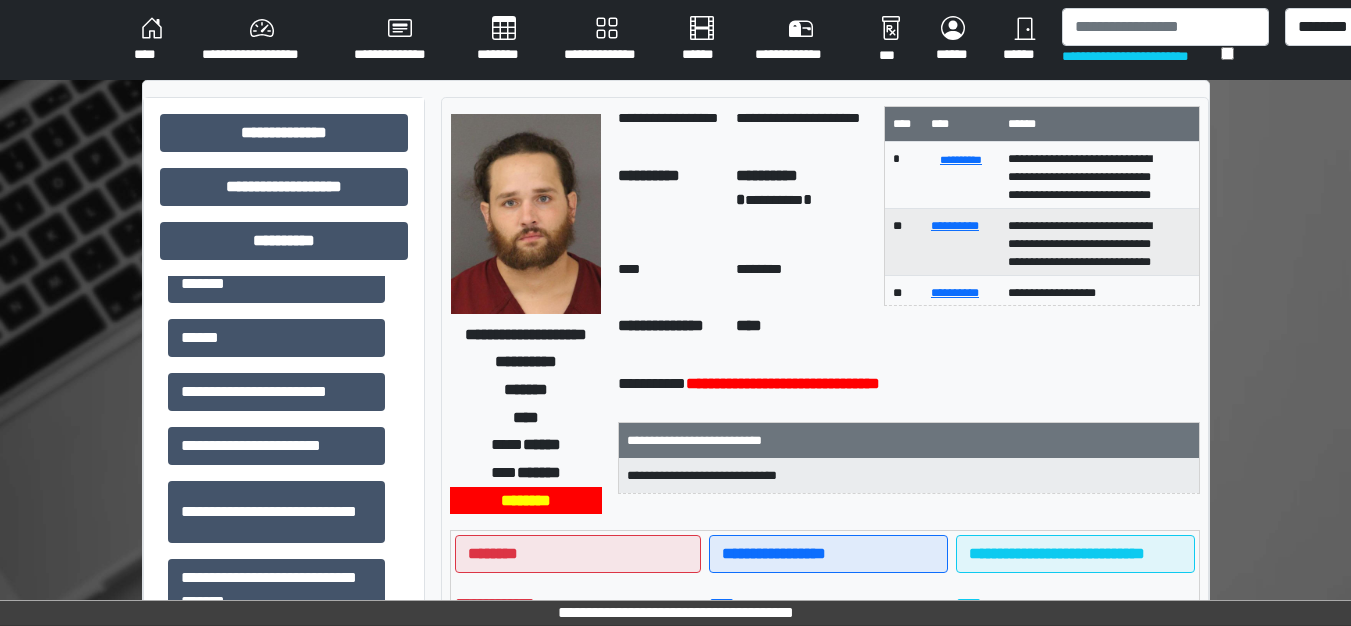 scroll, scrollTop: 202, scrollLeft: 0, axis: vertical 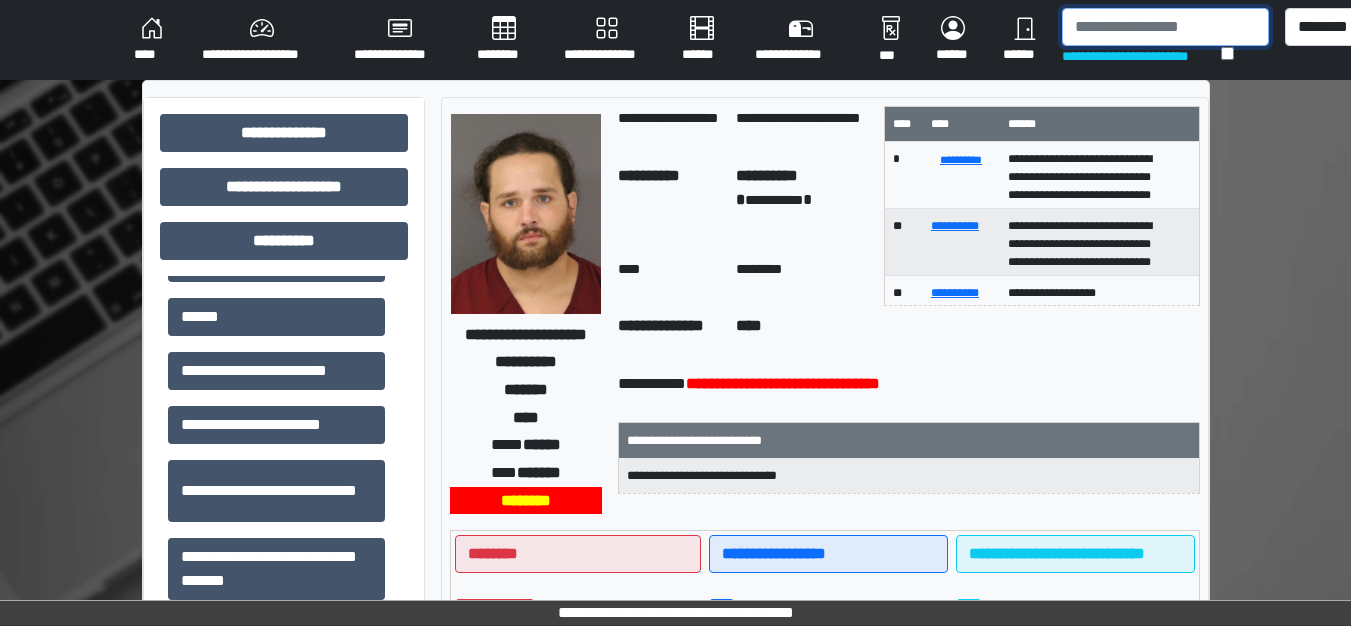click at bounding box center [1165, 27] 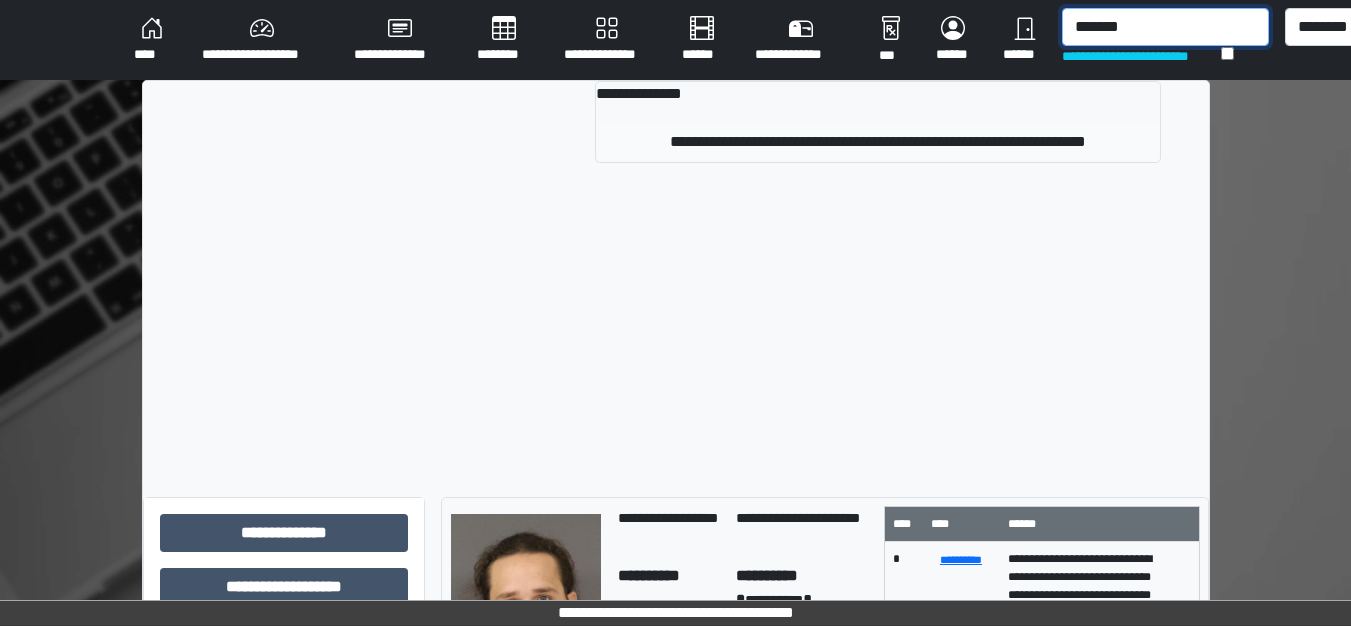 type on "*******" 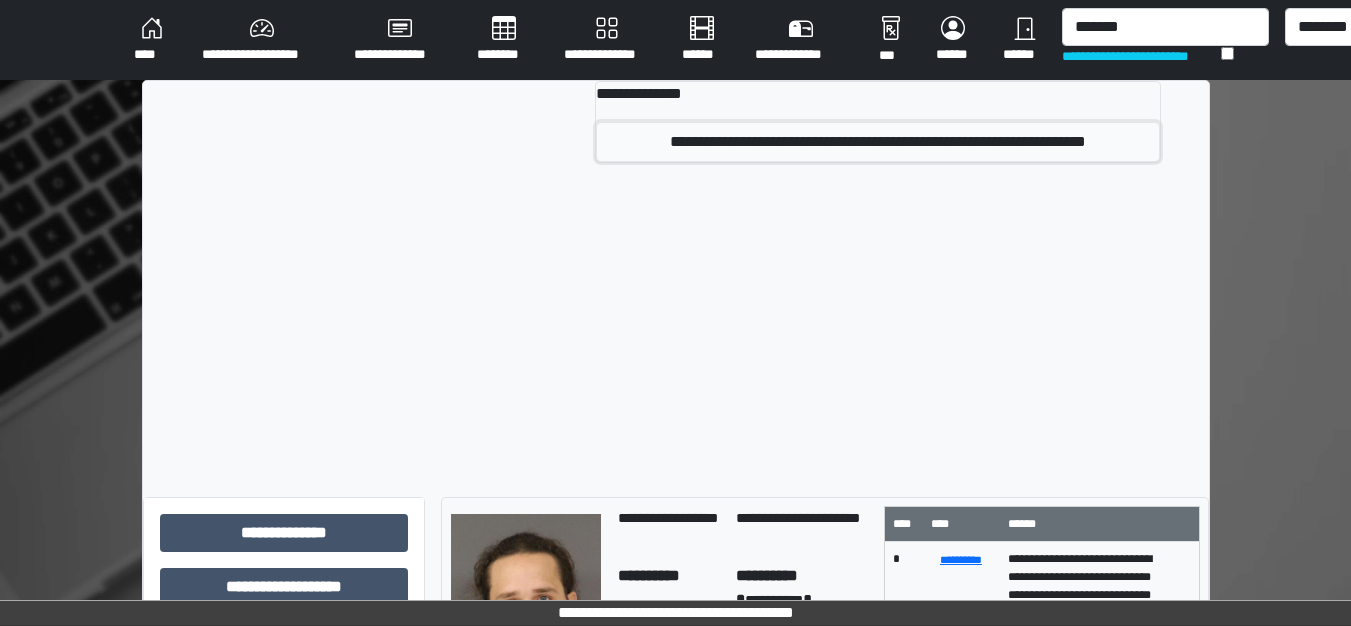 click on "**********" at bounding box center [878, 142] 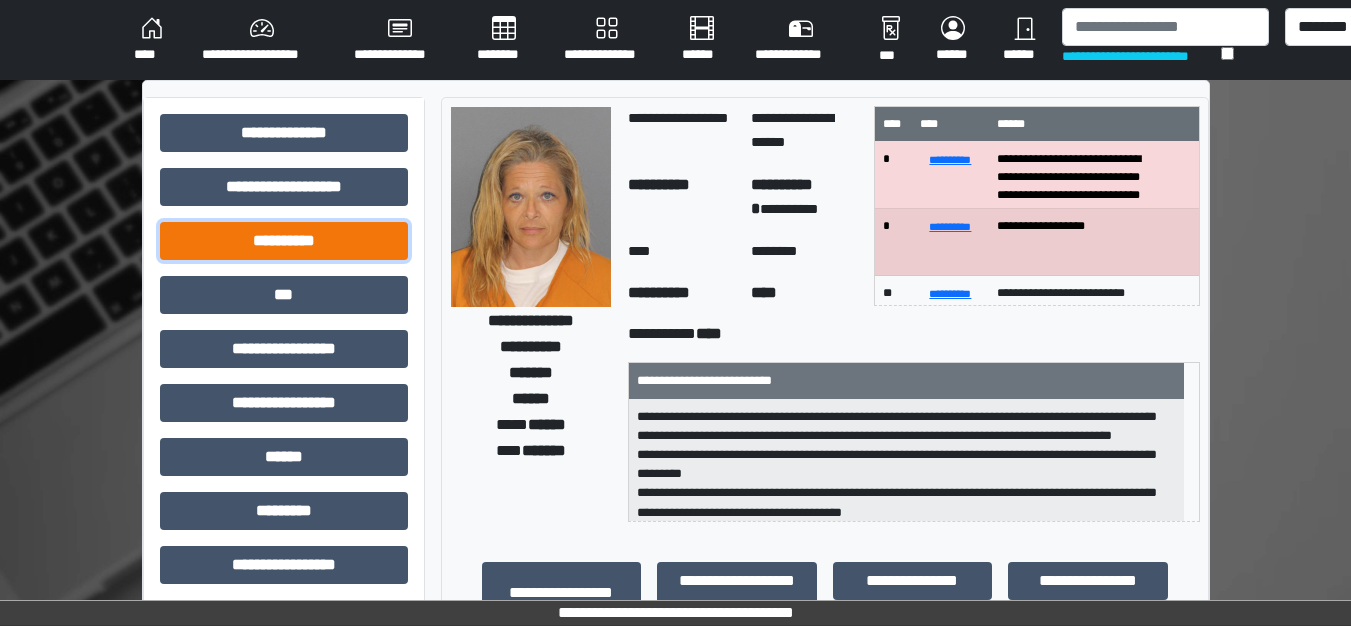 click on "**********" at bounding box center (284, 241) 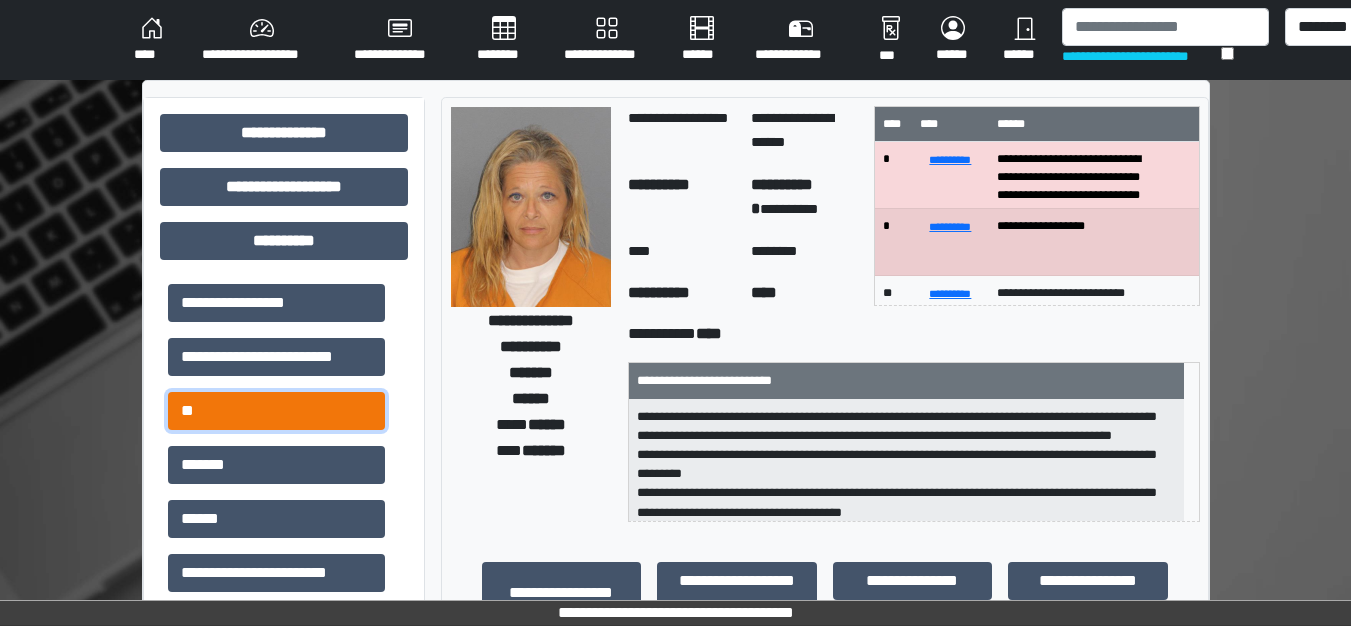 click on "**" at bounding box center [276, 411] 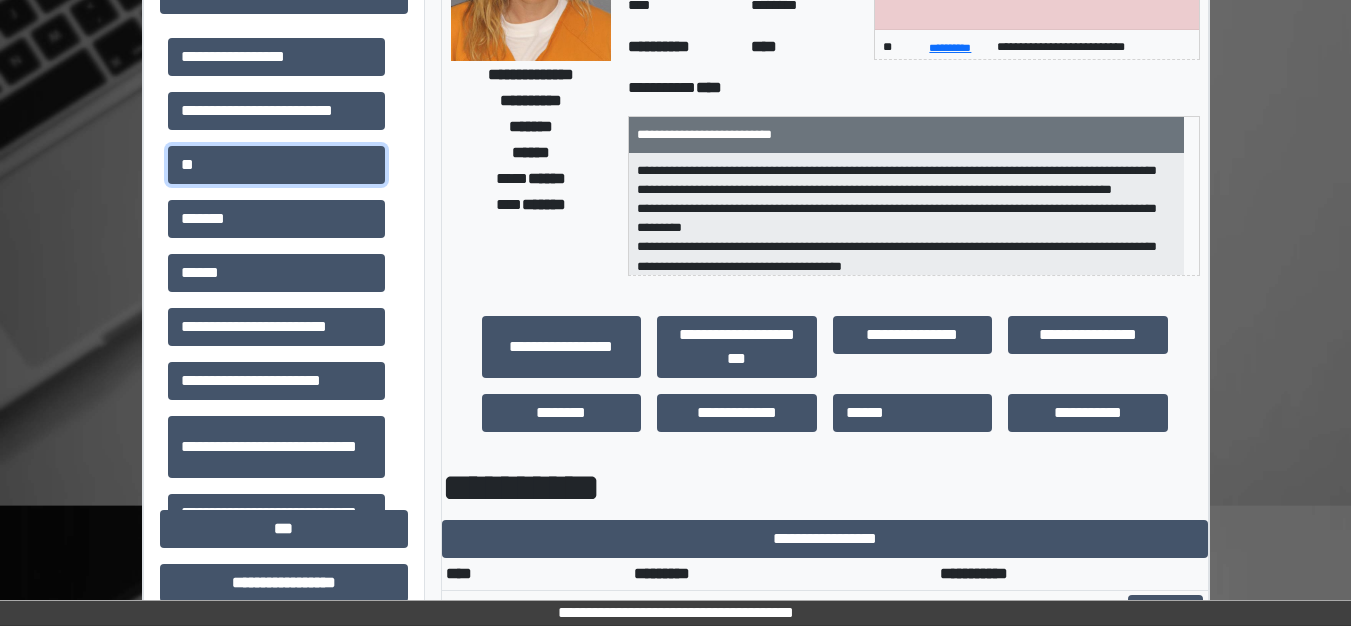 scroll, scrollTop: 300, scrollLeft: 0, axis: vertical 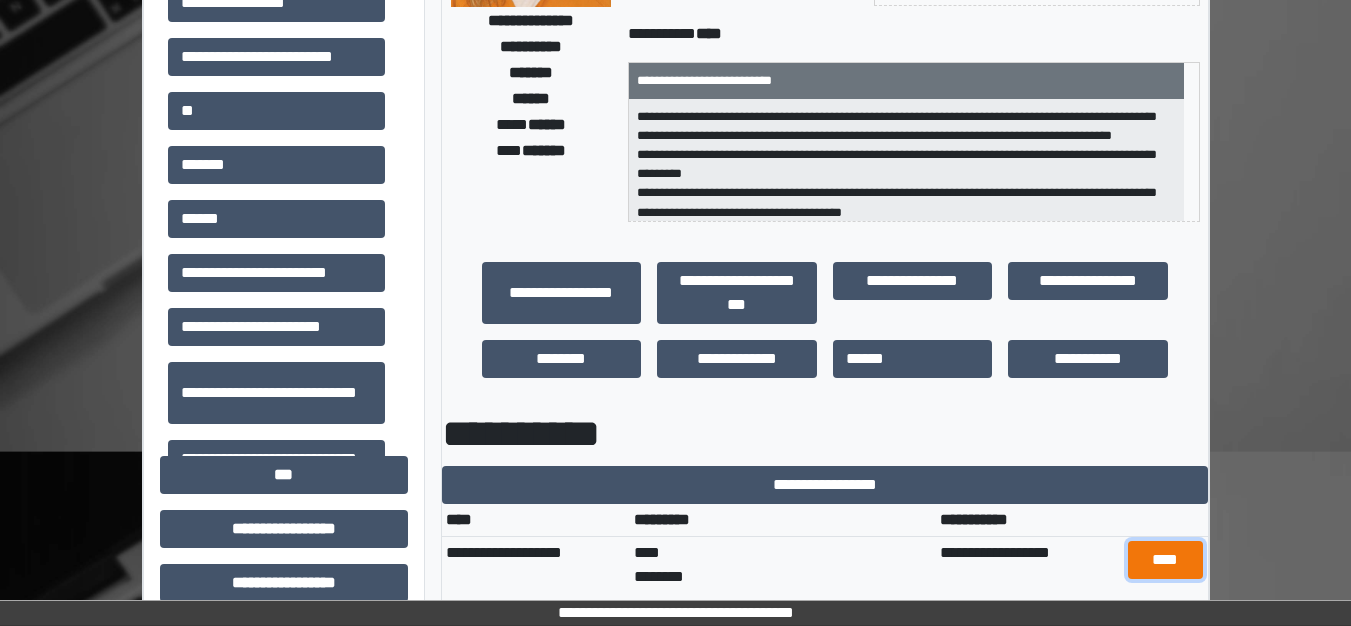 click on "****" at bounding box center [1165, 560] 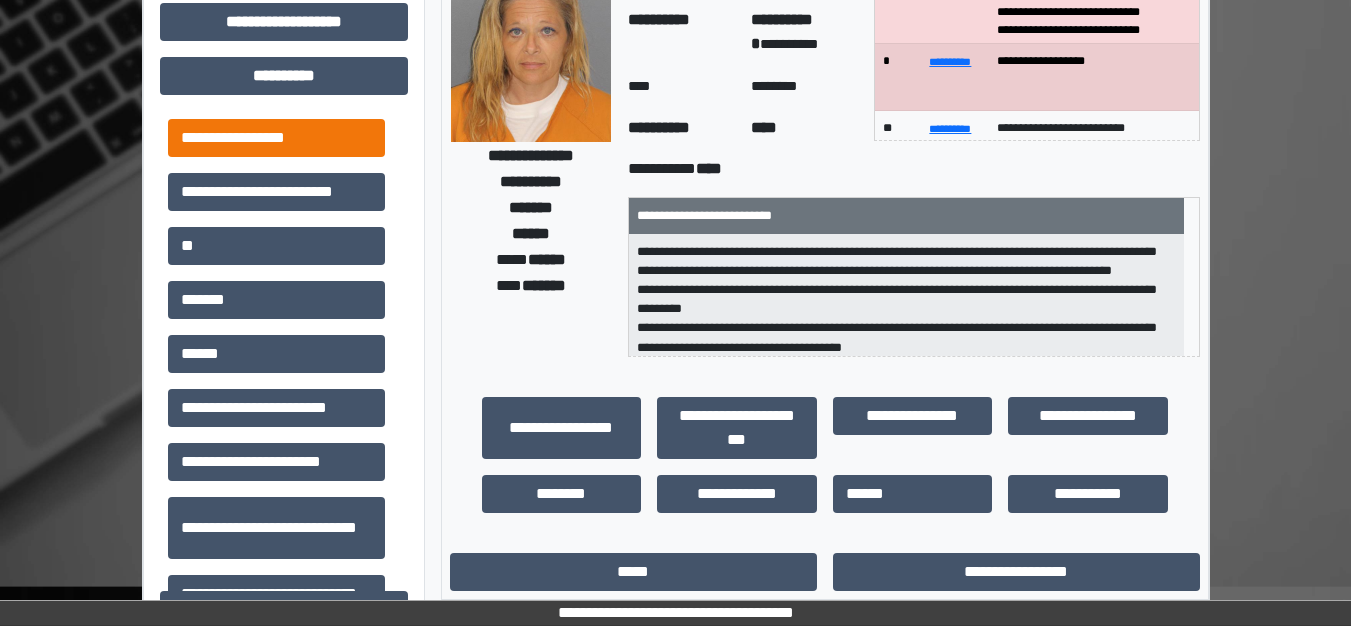 scroll, scrollTop: 100, scrollLeft: 0, axis: vertical 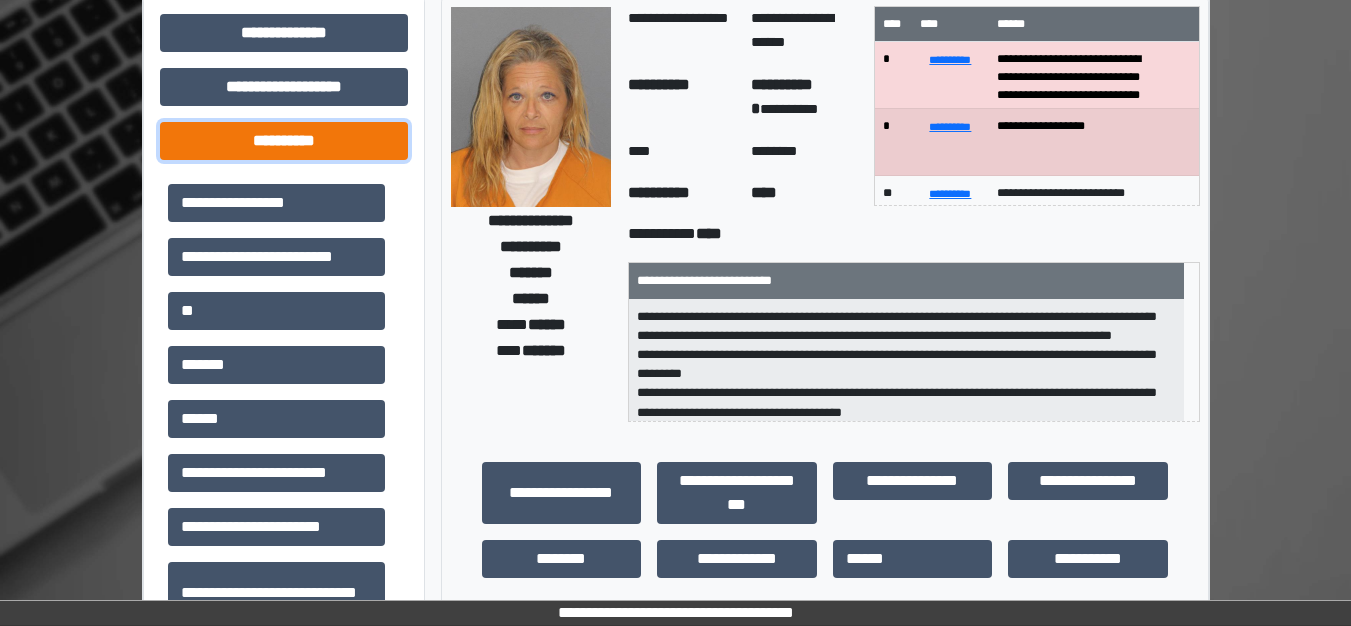 click on "**********" at bounding box center (284, 141) 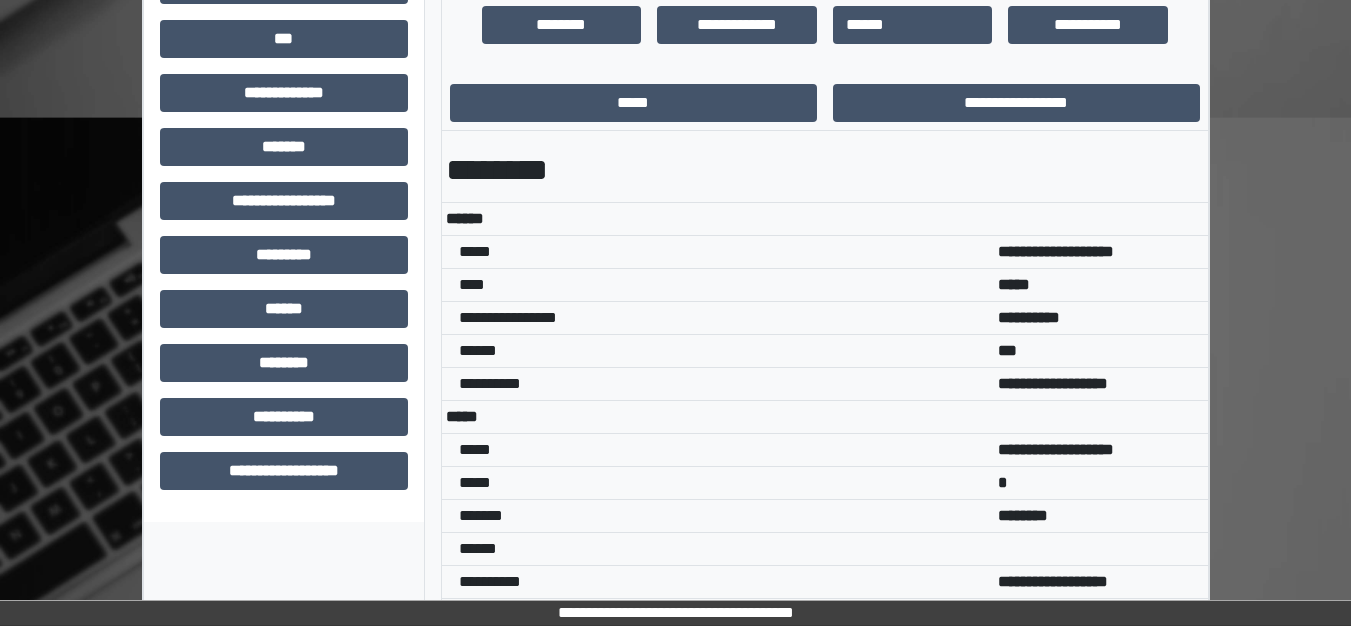 scroll, scrollTop: 641, scrollLeft: 0, axis: vertical 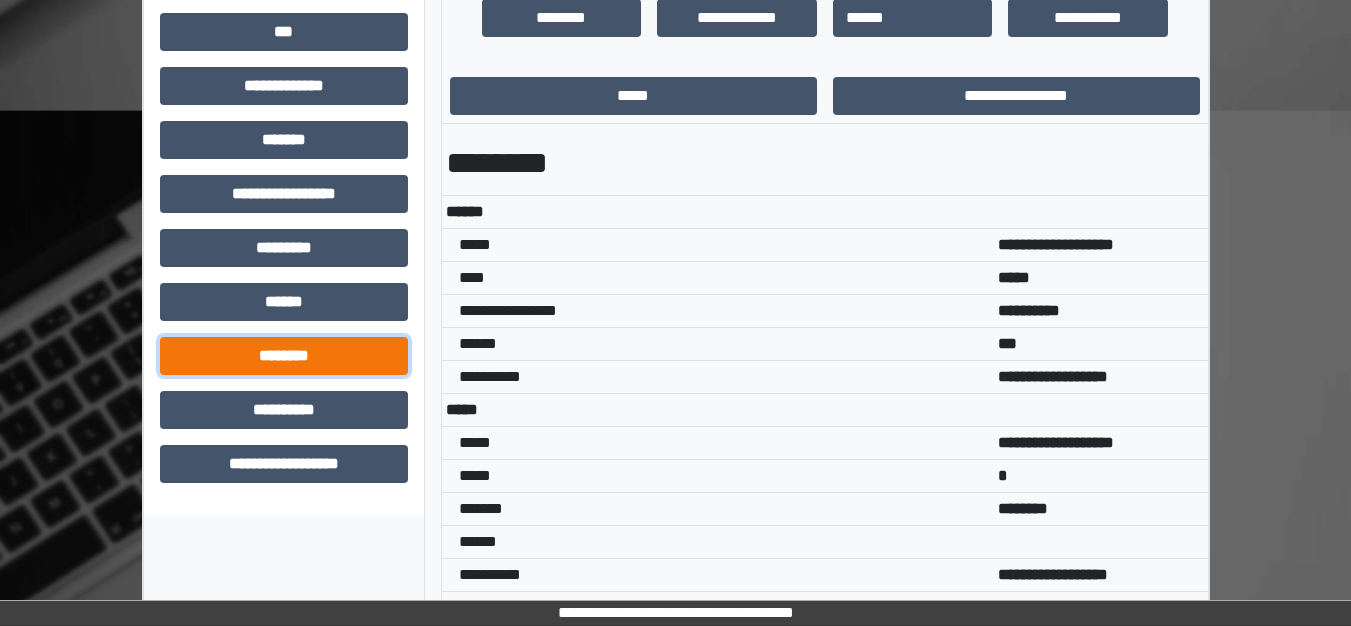 click on "********" at bounding box center [284, 356] 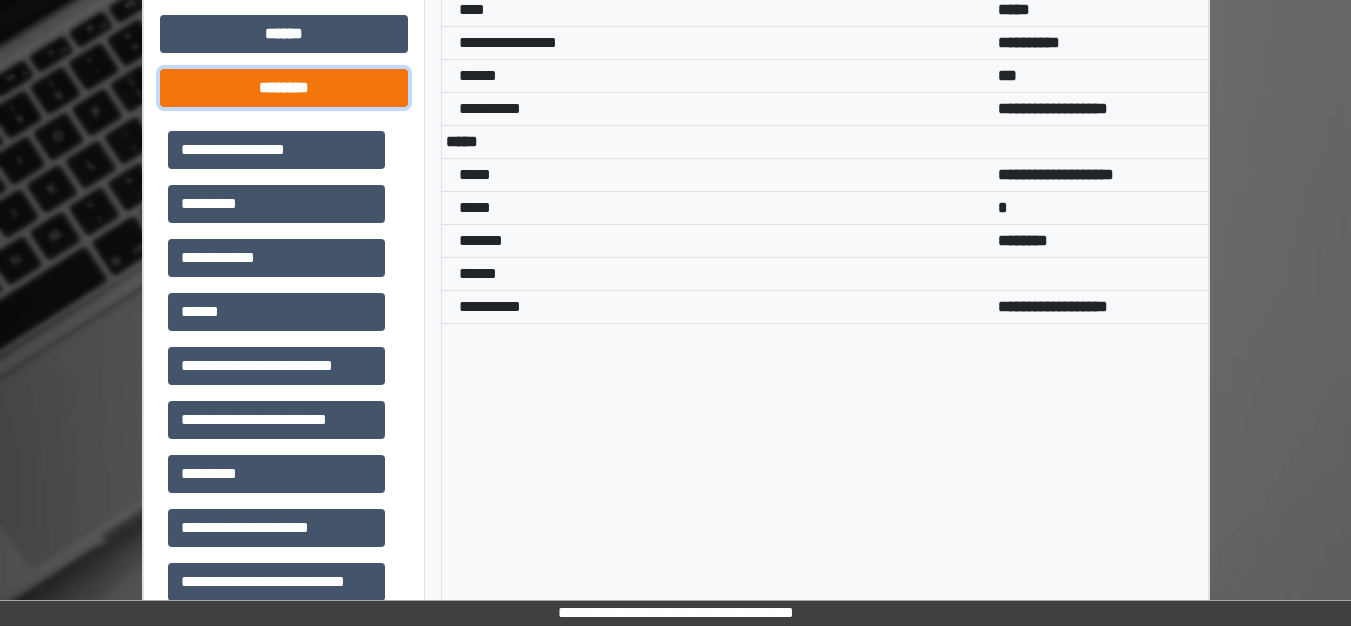 scroll, scrollTop: 941, scrollLeft: 0, axis: vertical 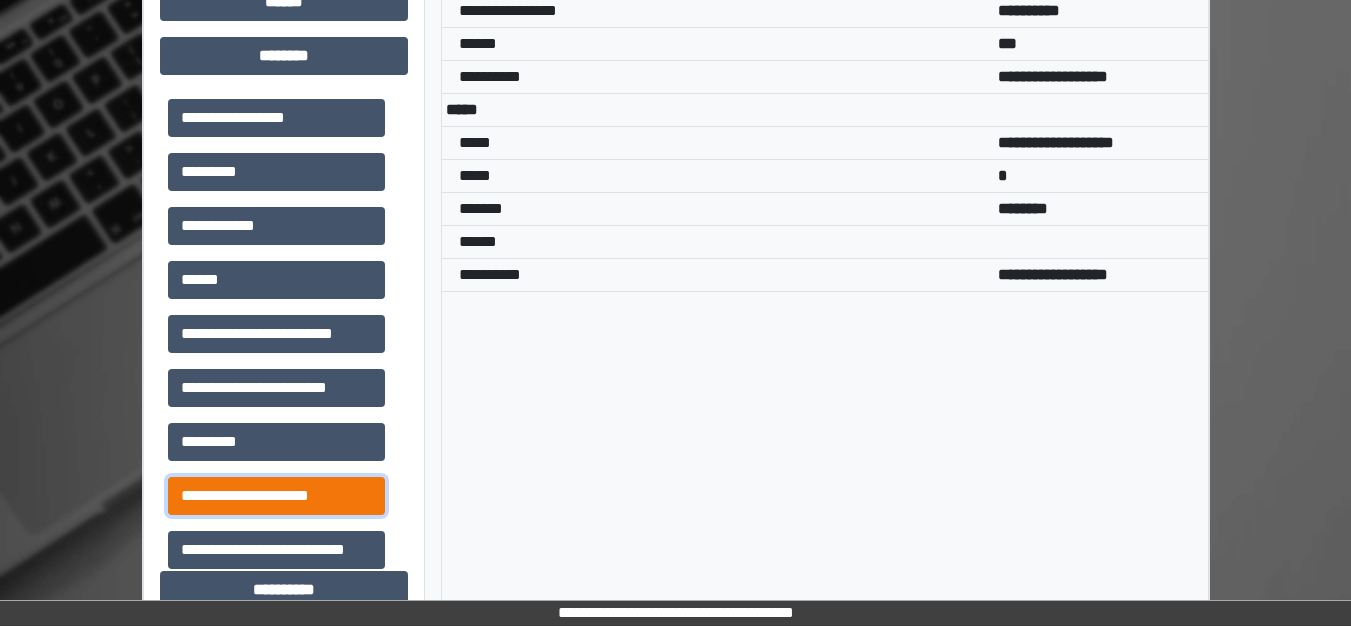 click on "**********" at bounding box center [276, 496] 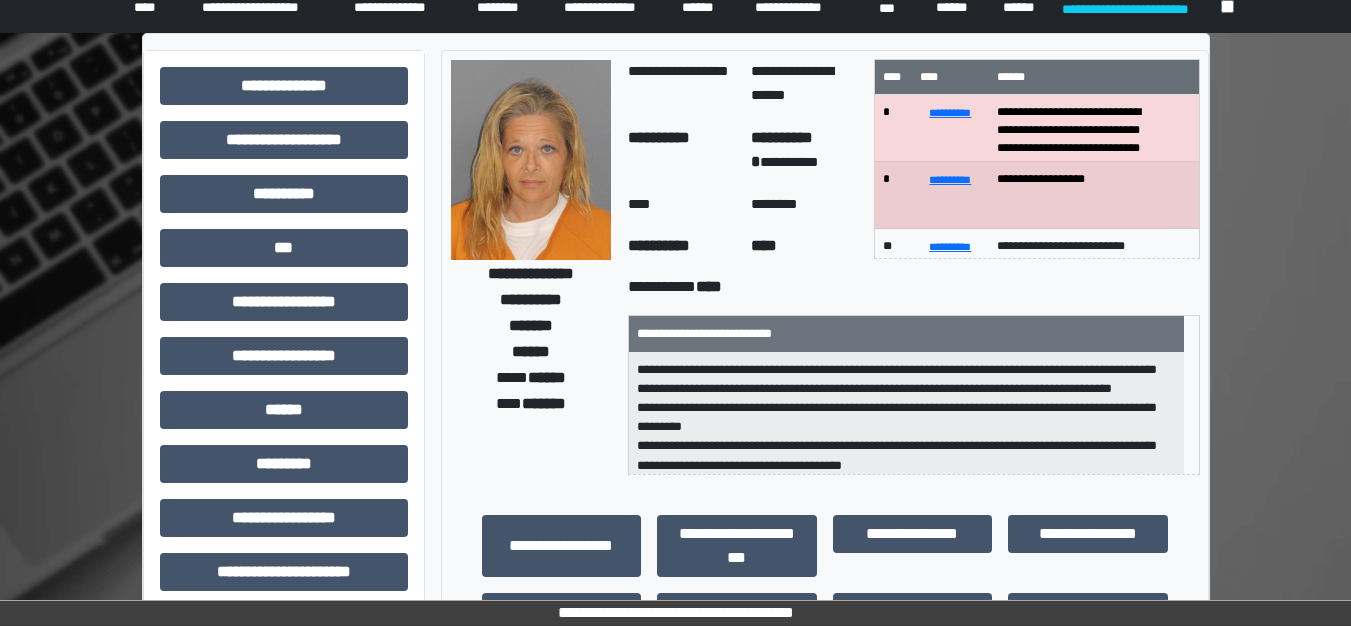 scroll, scrollTop: 0, scrollLeft: 0, axis: both 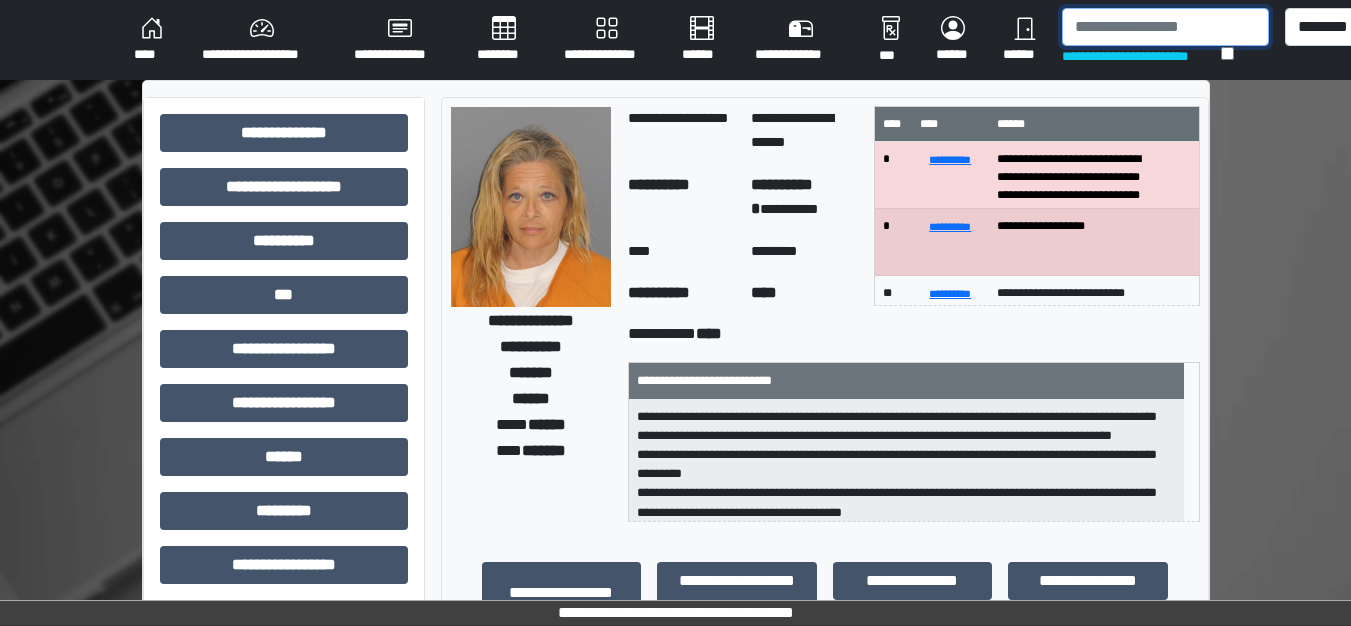 click at bounding box center [1165, 27] 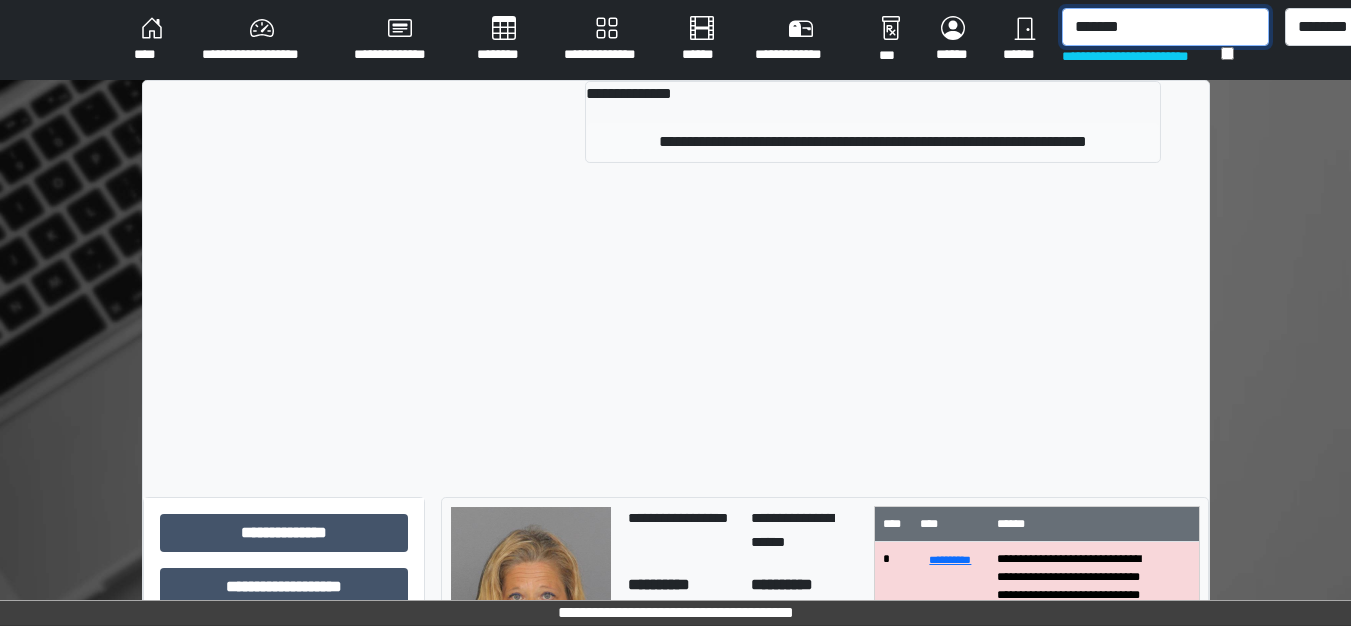 type on "*******" 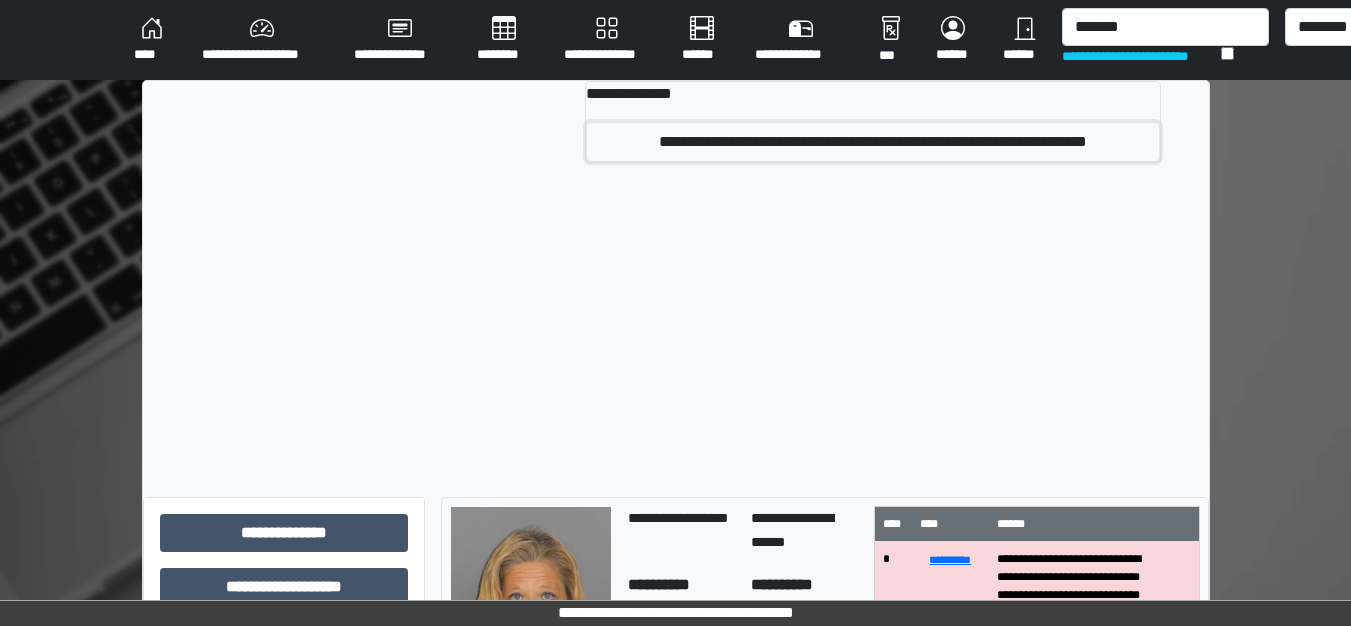 click on "**********" at bounding box center (873, 142) 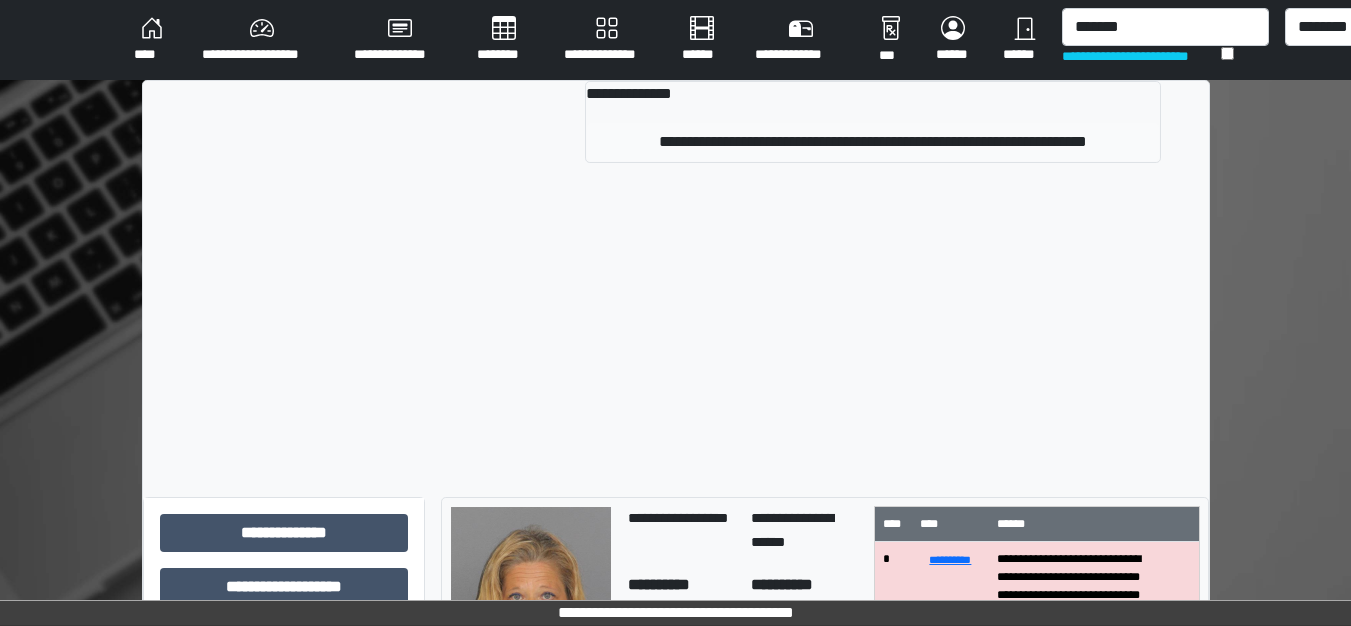 type 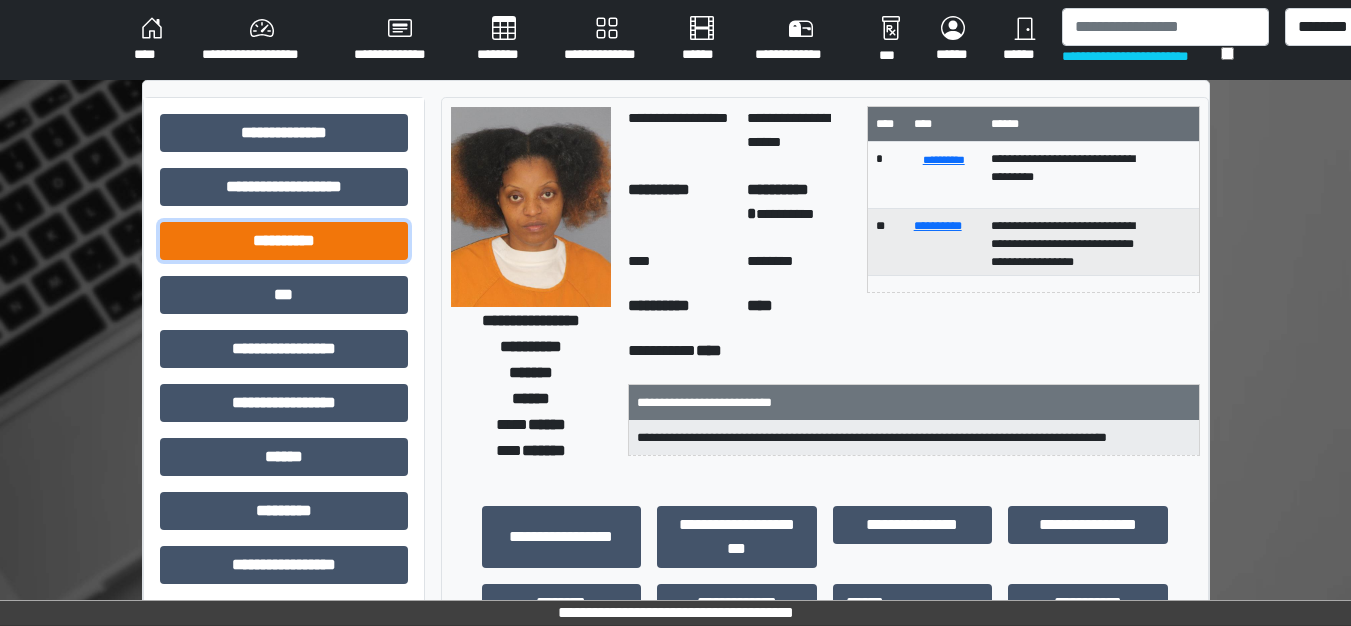 click on "**********" at bounding box center (284, 241) 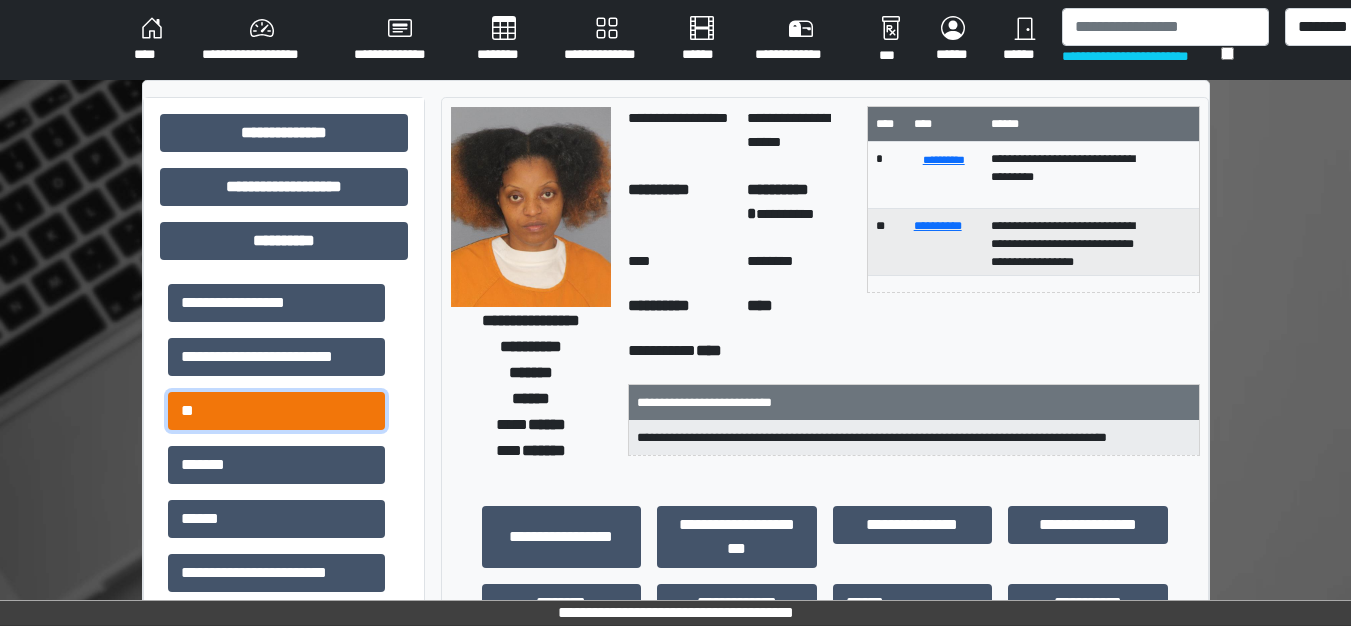 click on "**" at bounding box center [276, 411] 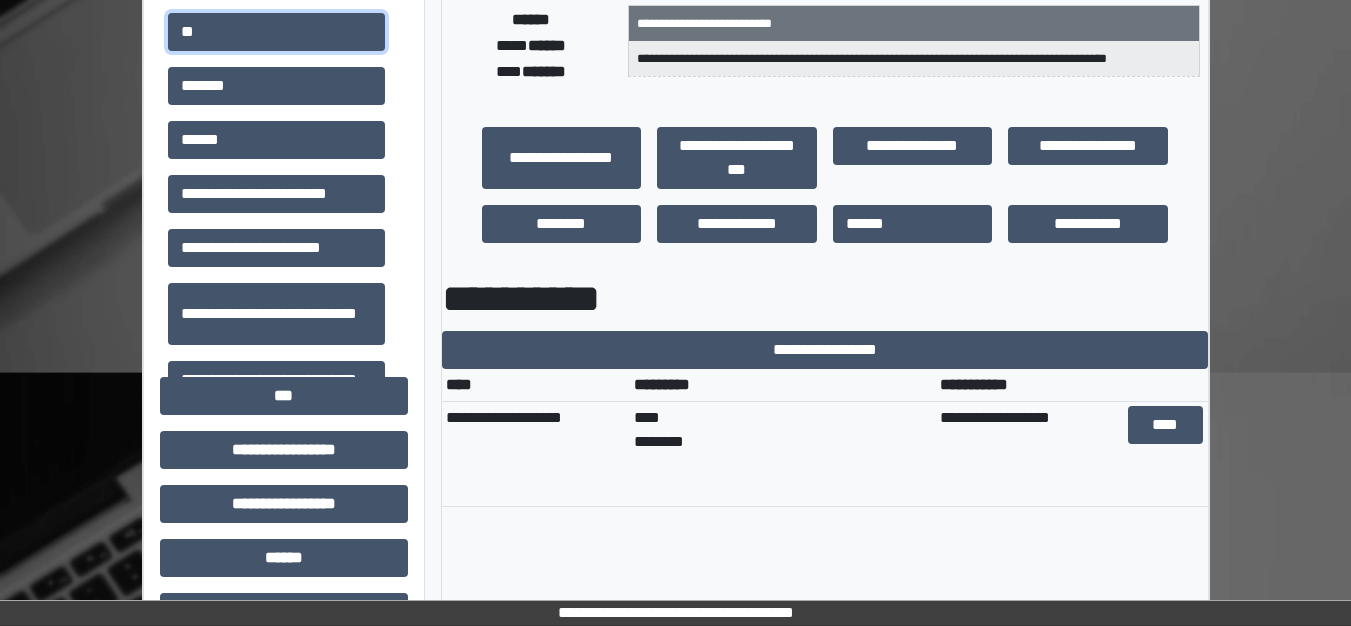 scroll, scrollTop: 400, scrollLeft: 0, axis: vertical 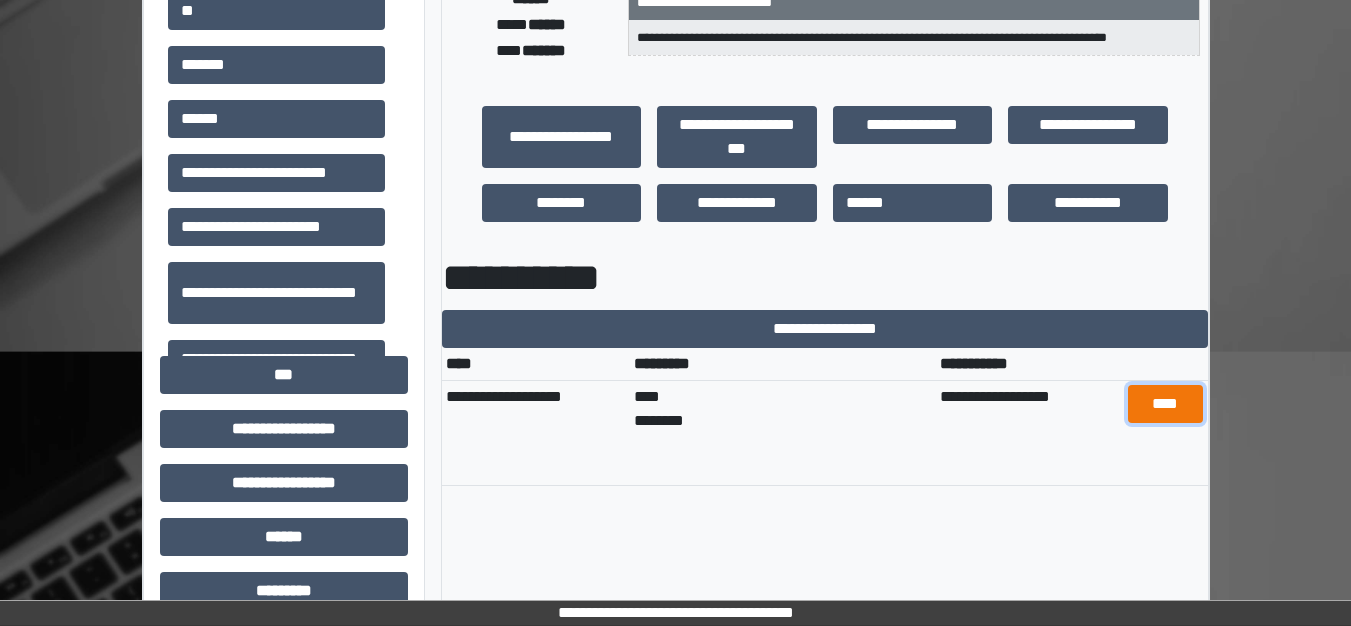 click on "****" at bounding box center [1165, 404] 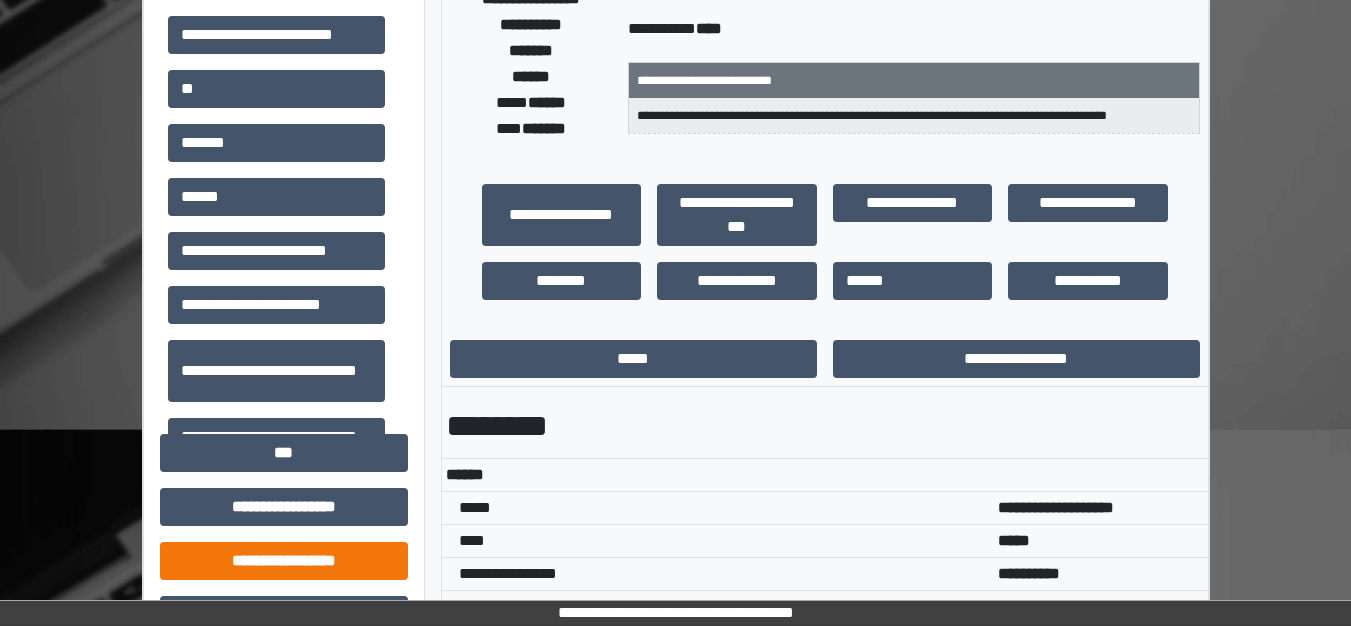 scroll, scrollTop: 200, scrollLeft: 0, axis: vertical 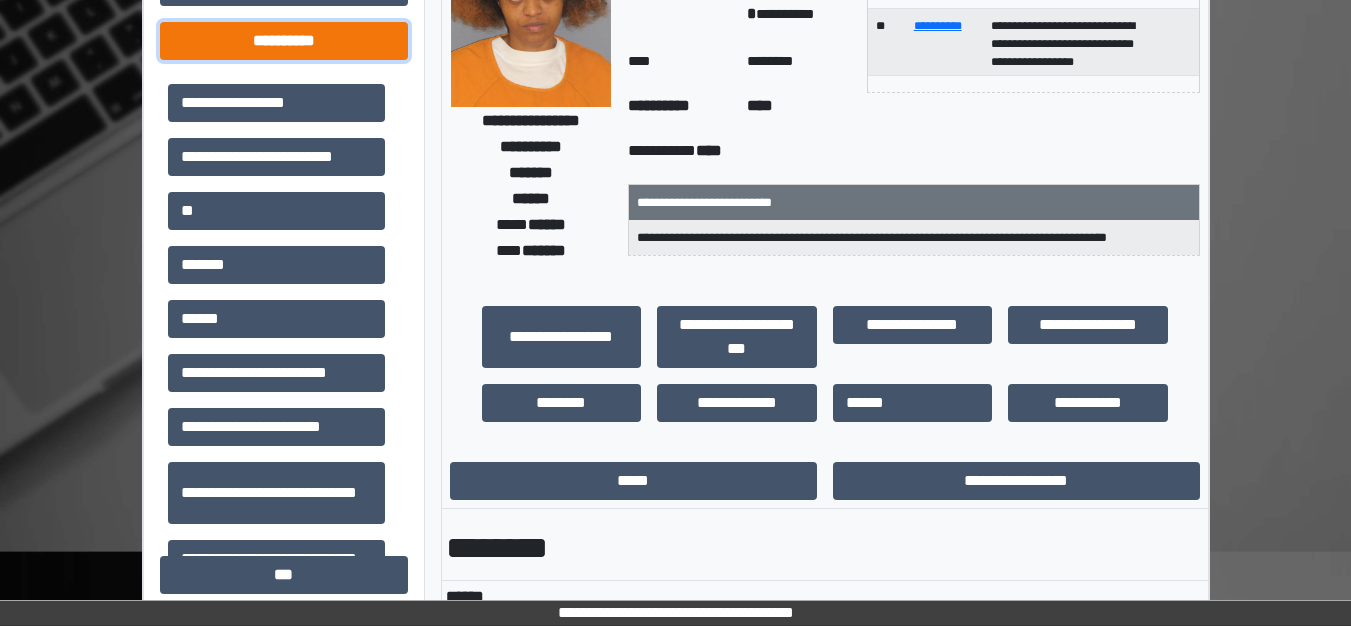 click on "**********" at bounding box center [284, 41] 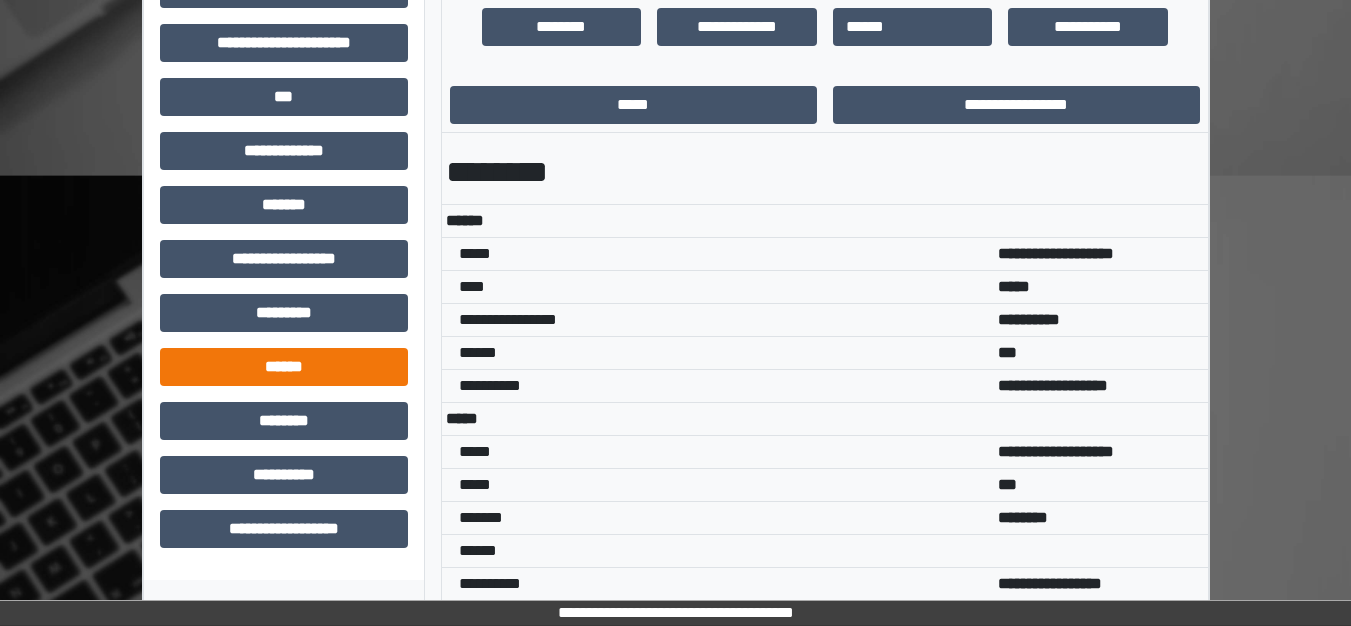 scroll, scrollTop: 585, scrollLeft: 0, axis: vertical 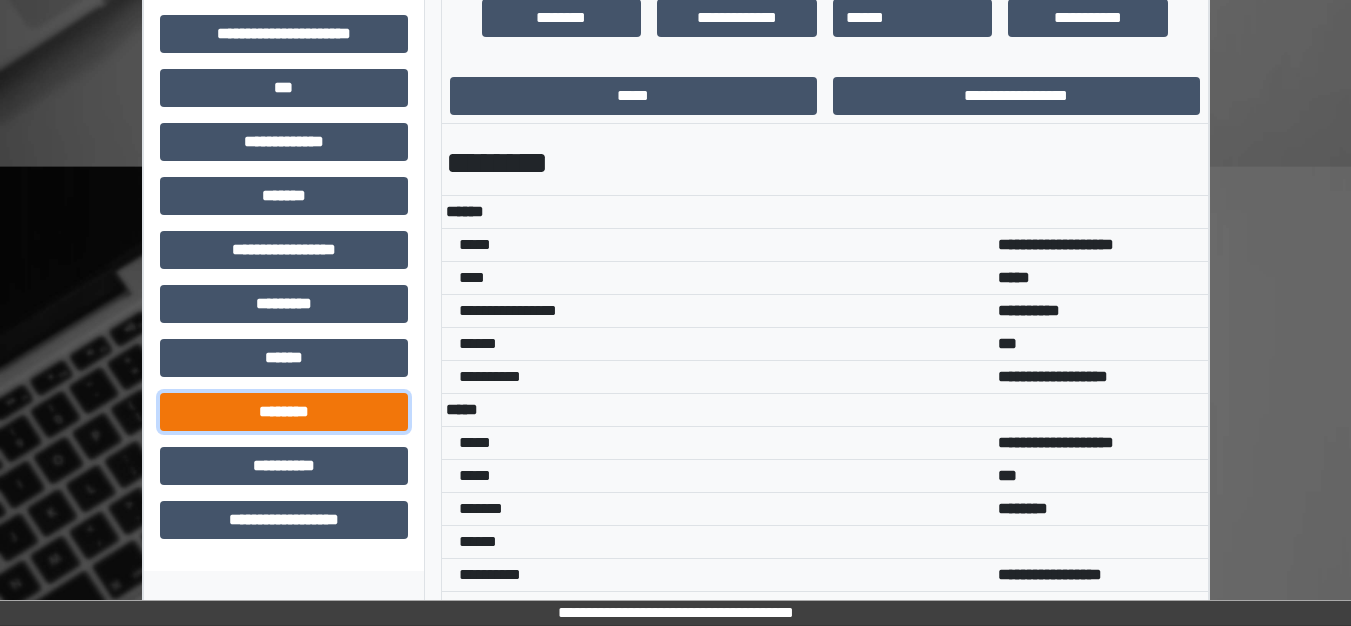 click on "********" at bounding box center [284, 412] 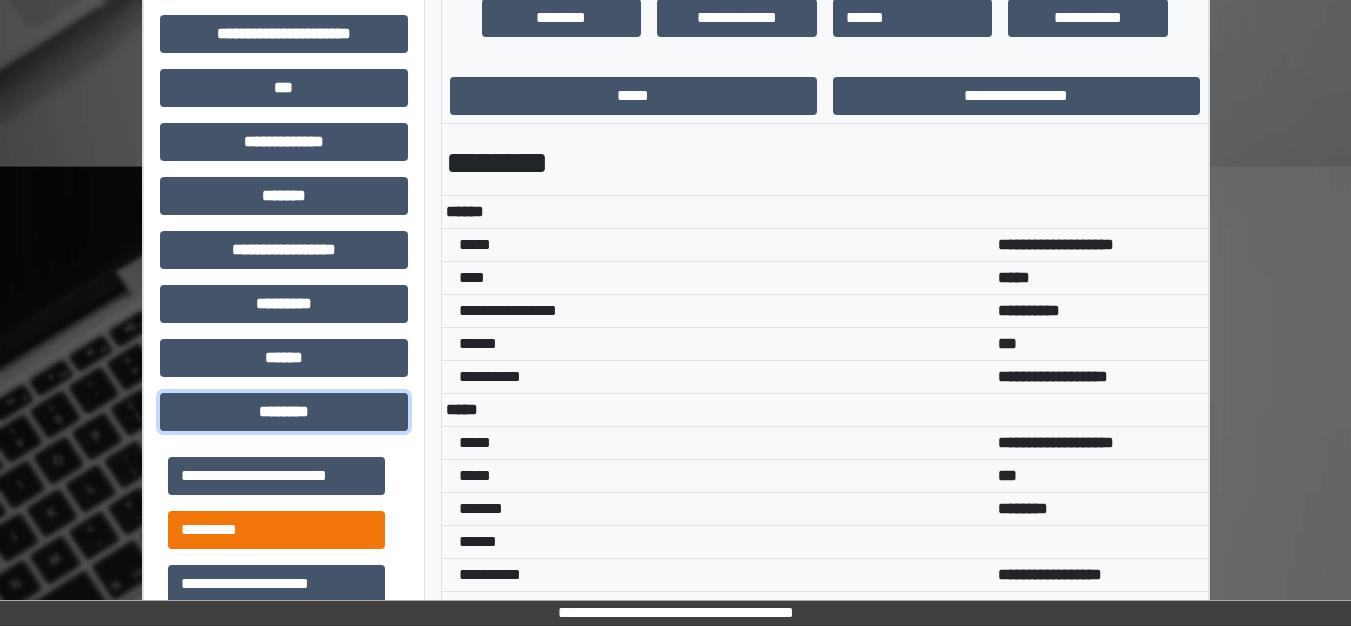 scroll, scrollTop: 400, scrollLeft: 0, axis: vertical 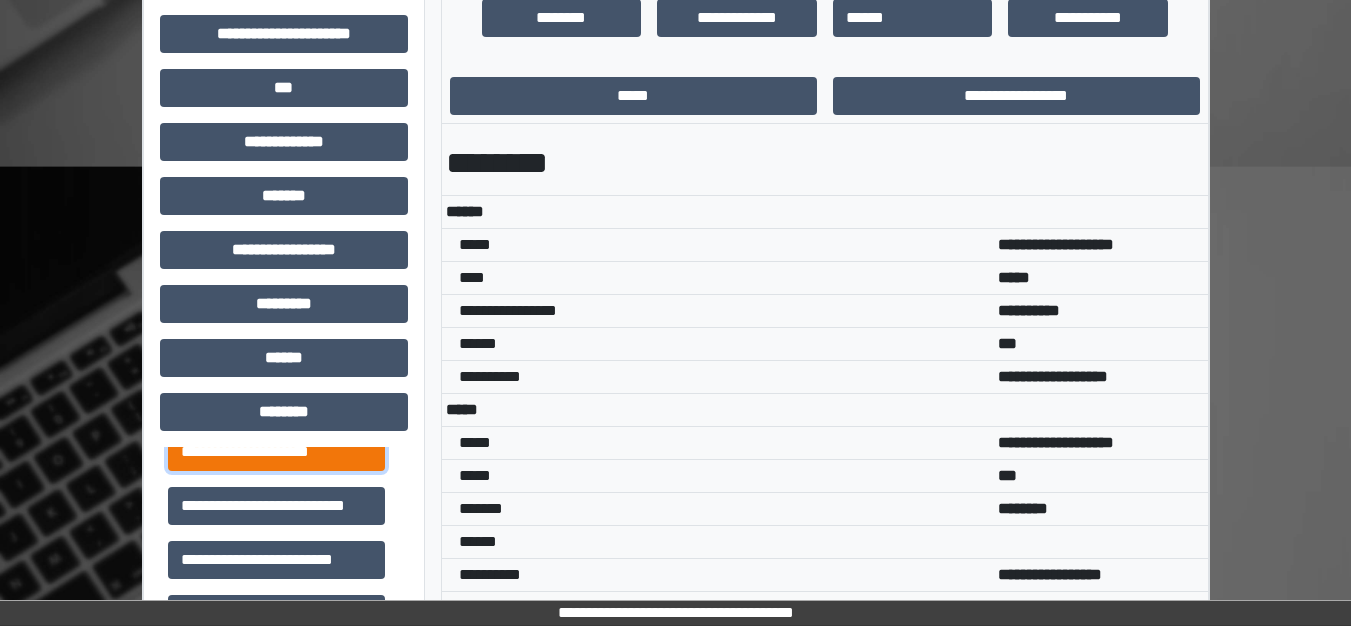 click on "**********" at bounding box center [276, 452] 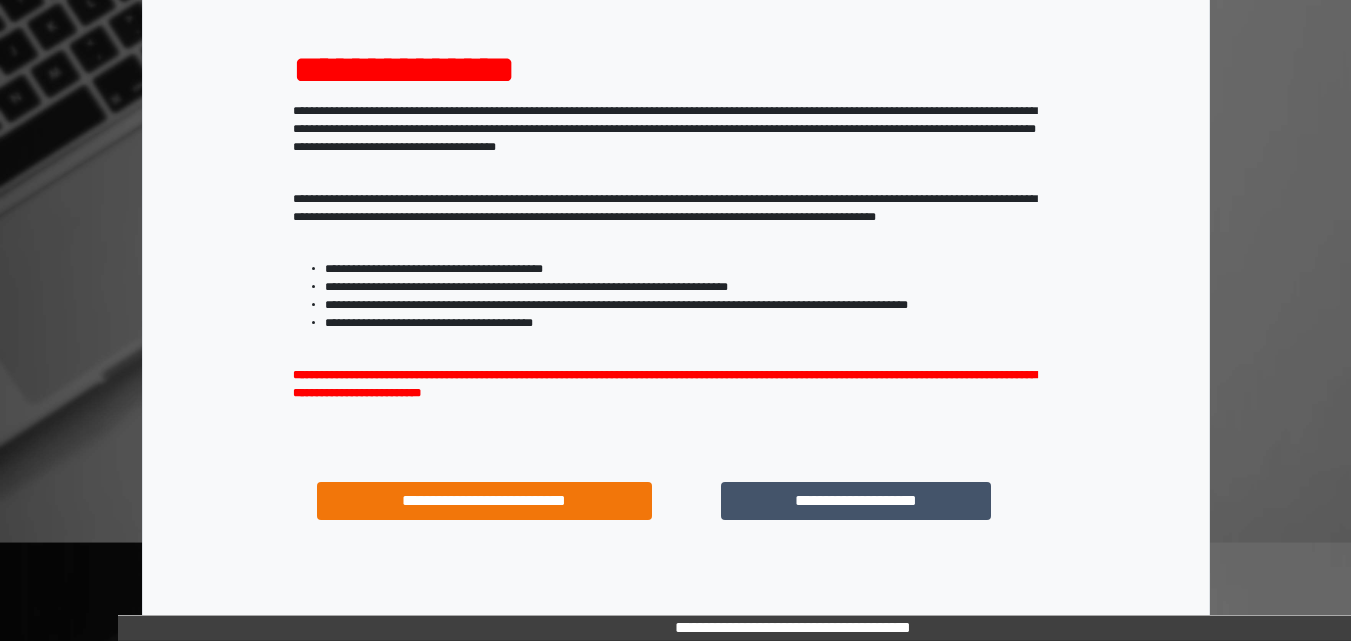 scroll, scrollTop: 287, scrollLeft: 0, axis: vertical 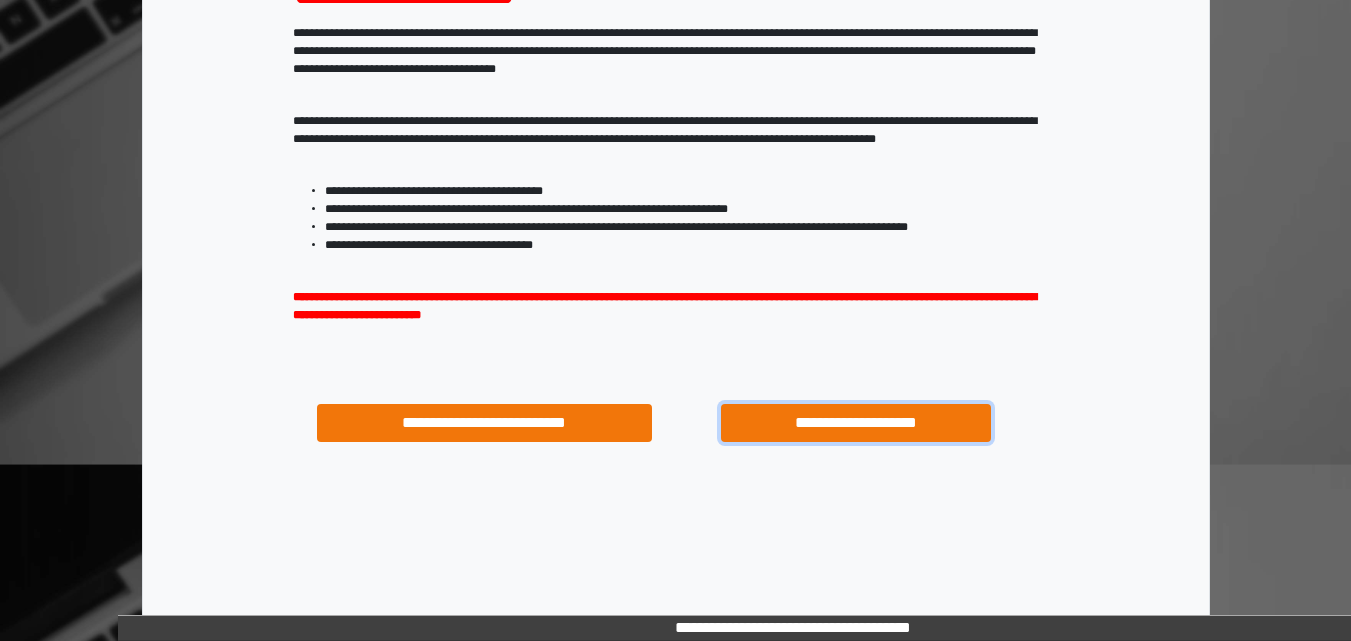 click on "**********" at bounding box center (855, 423) 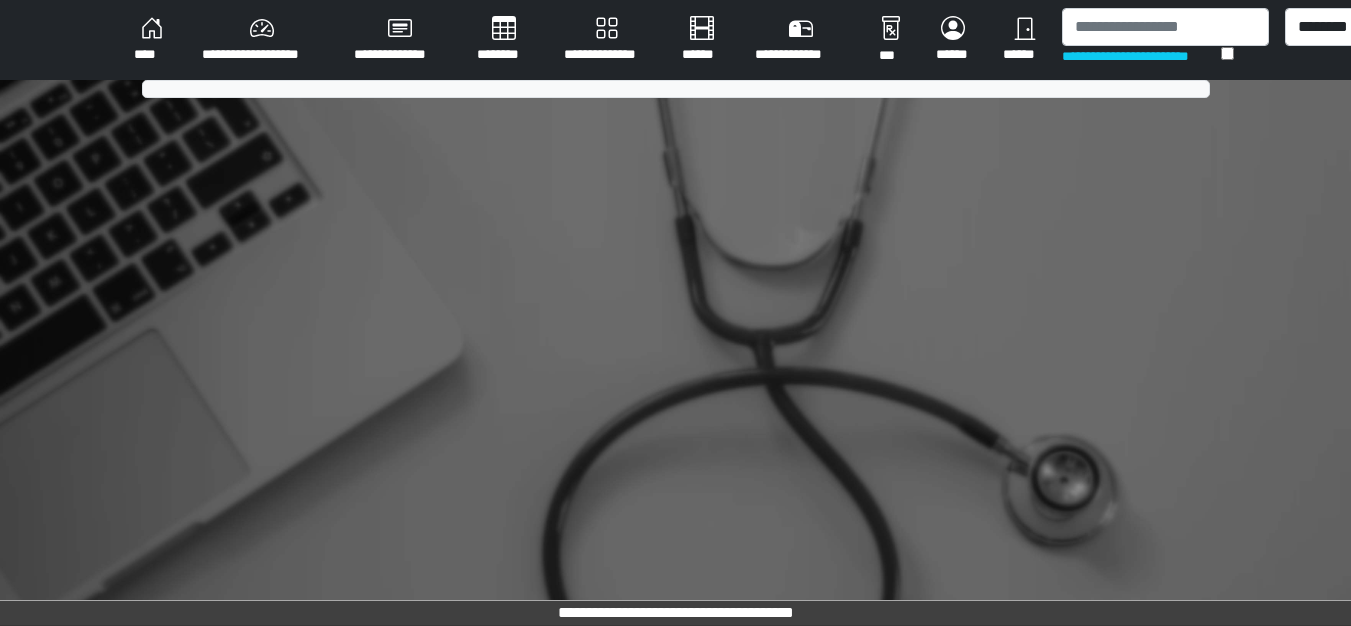 scroll, scrollTop: 0, scrollLeft: 0, axis: both 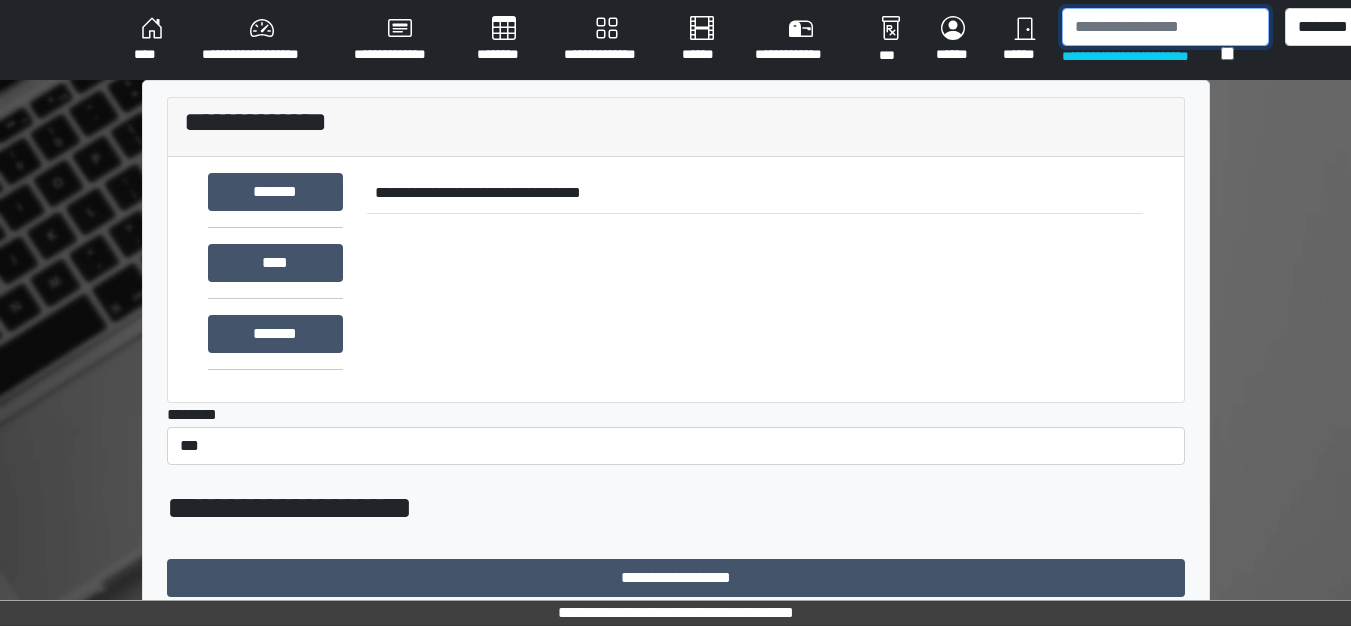 drag, startPoint x: 1074, startPoint y: 29, endPoint x: 1041, endPoint y: 218, distance: 191.85933 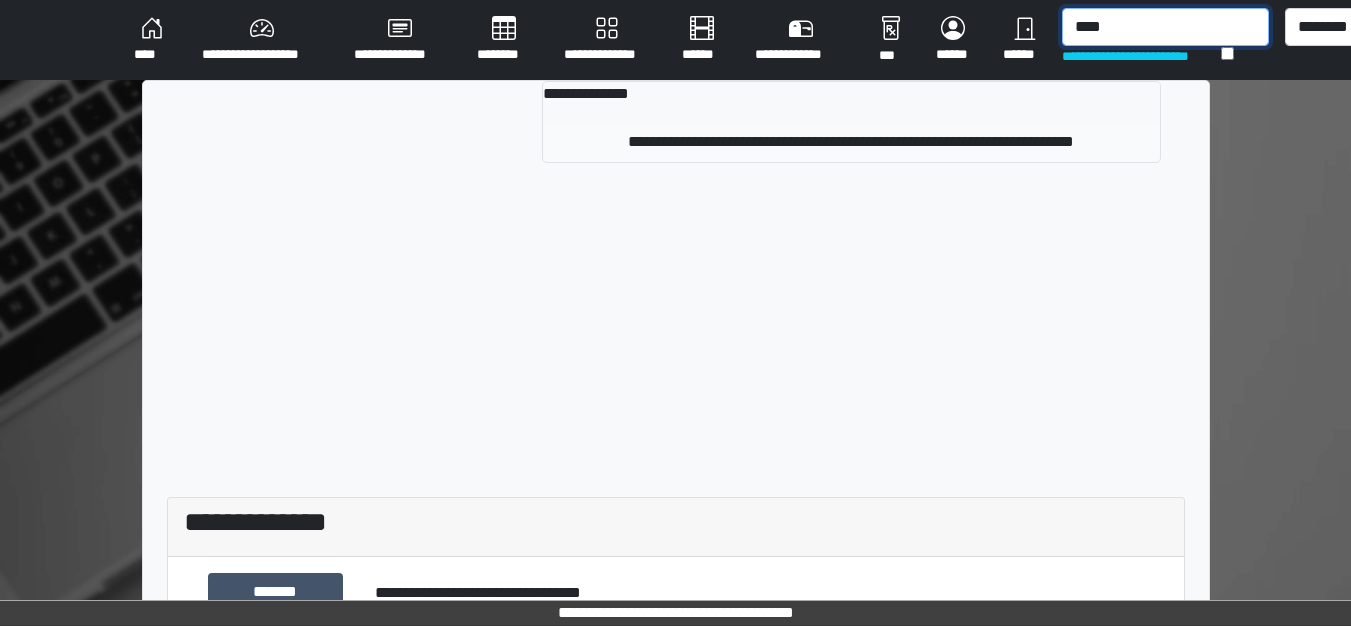 type on "****" 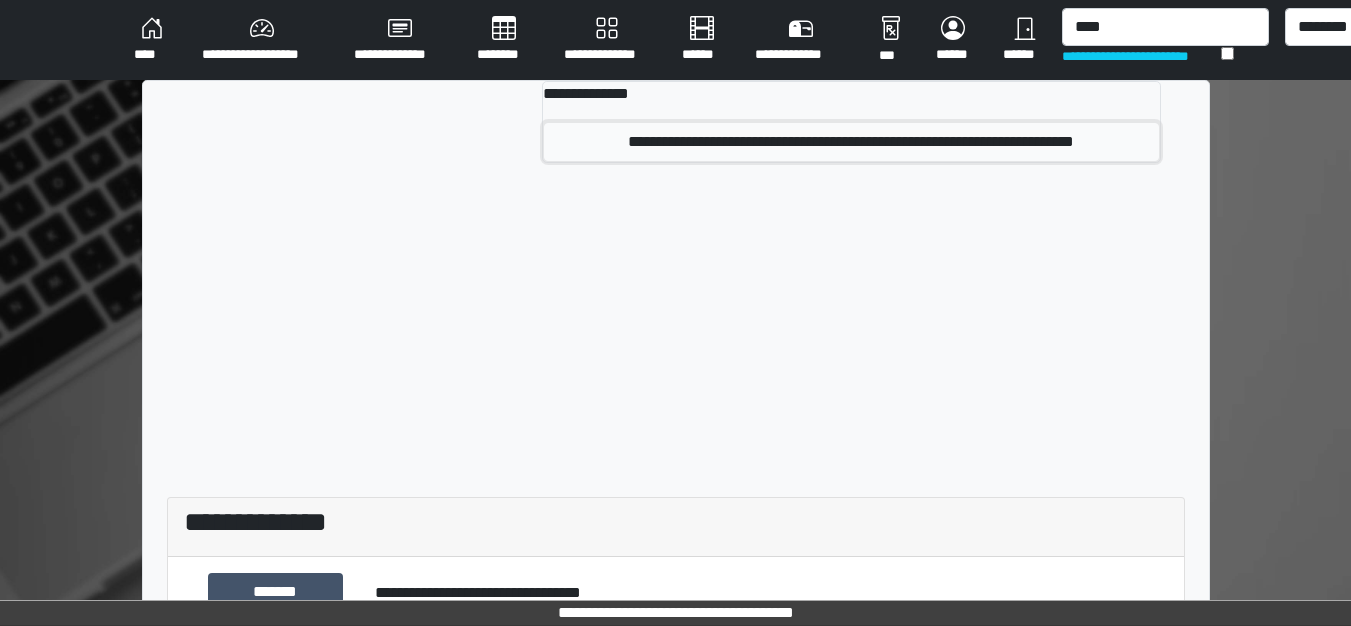 click on "**********" at bounding box center [851, 142] 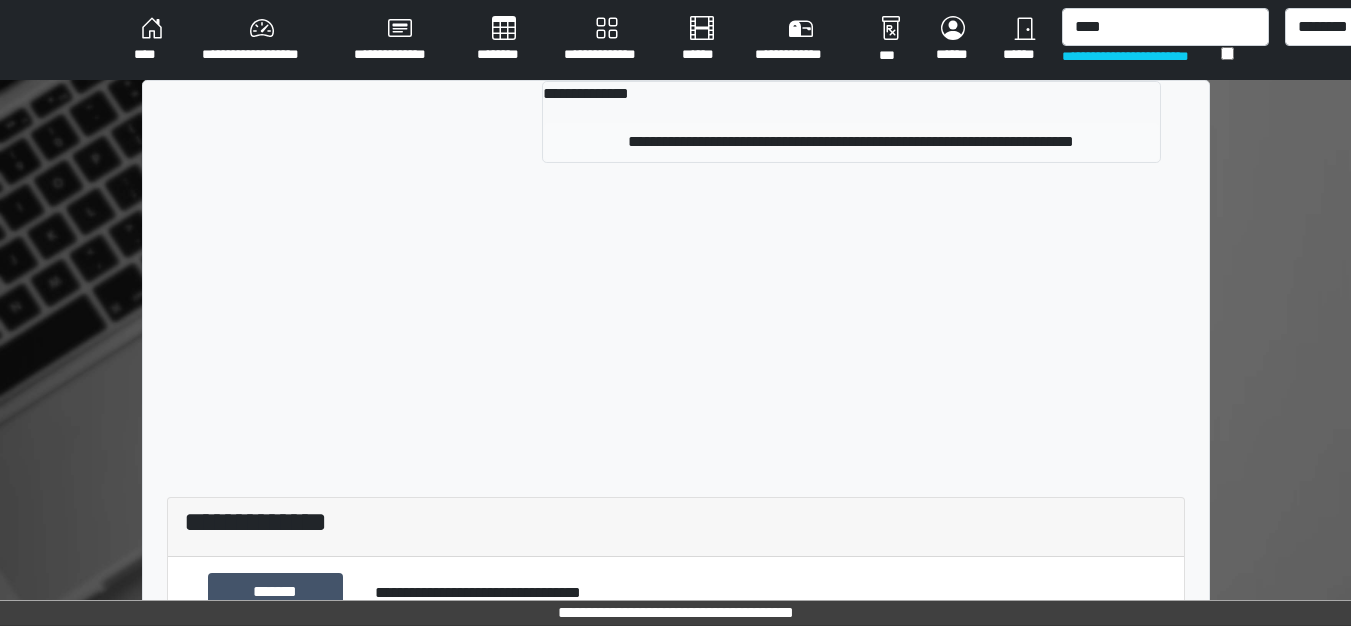 type 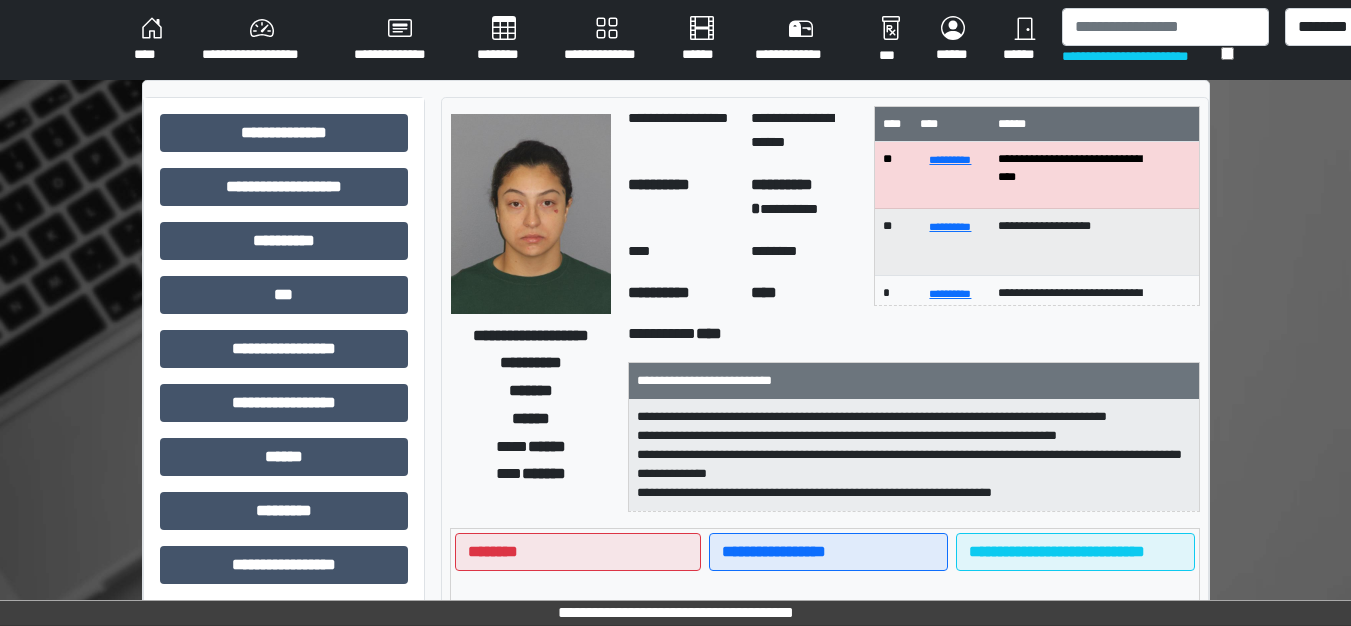 click at bounding box center (531, 214) 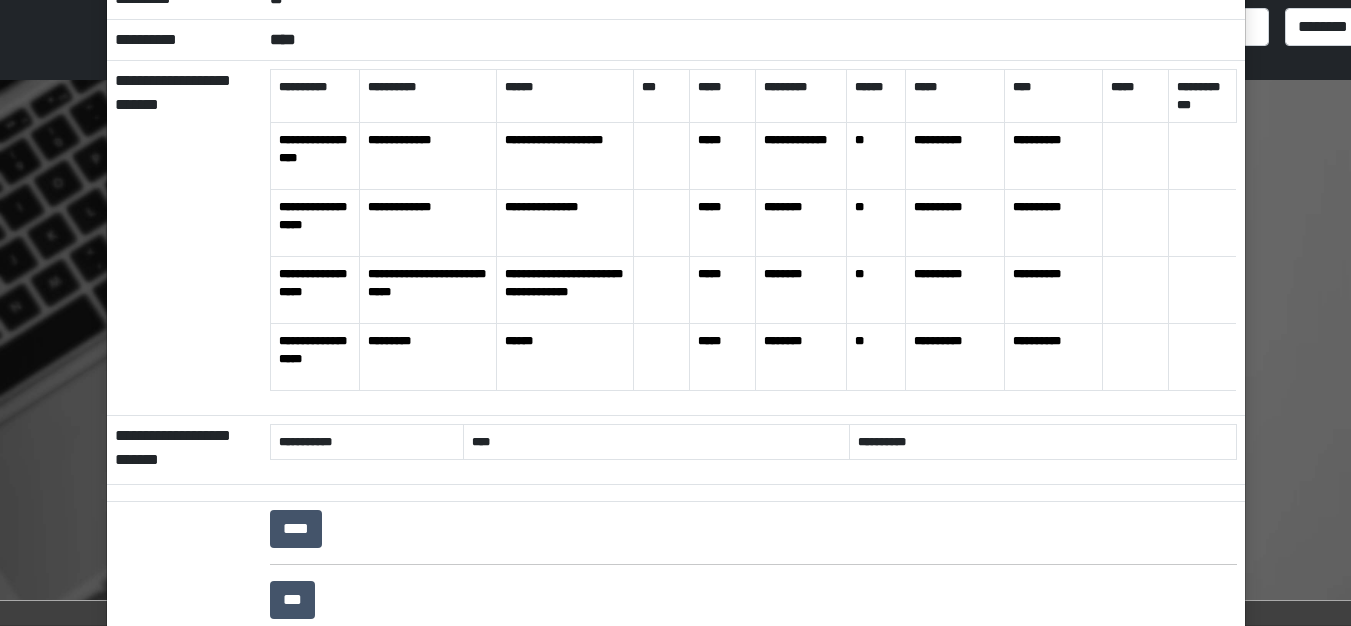 scroll, scrollTop: 300, scrollLeft: 0, axis: vertical 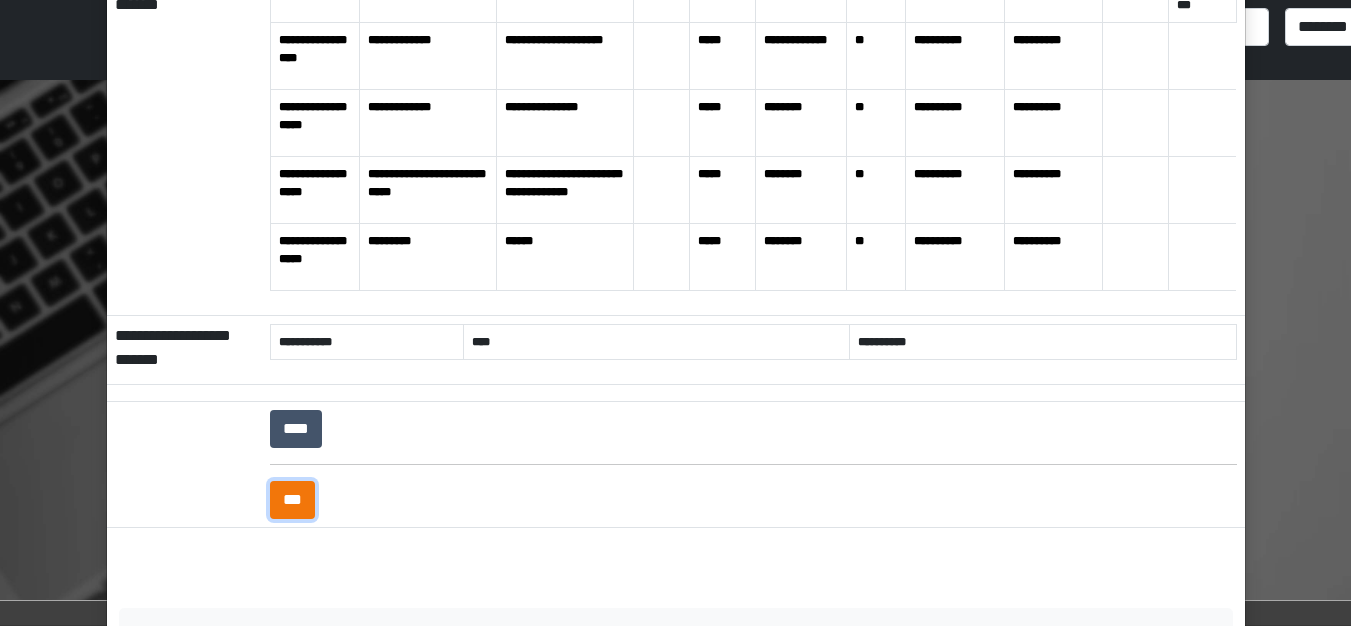 click on "***" at bounding box center (292, 500) 